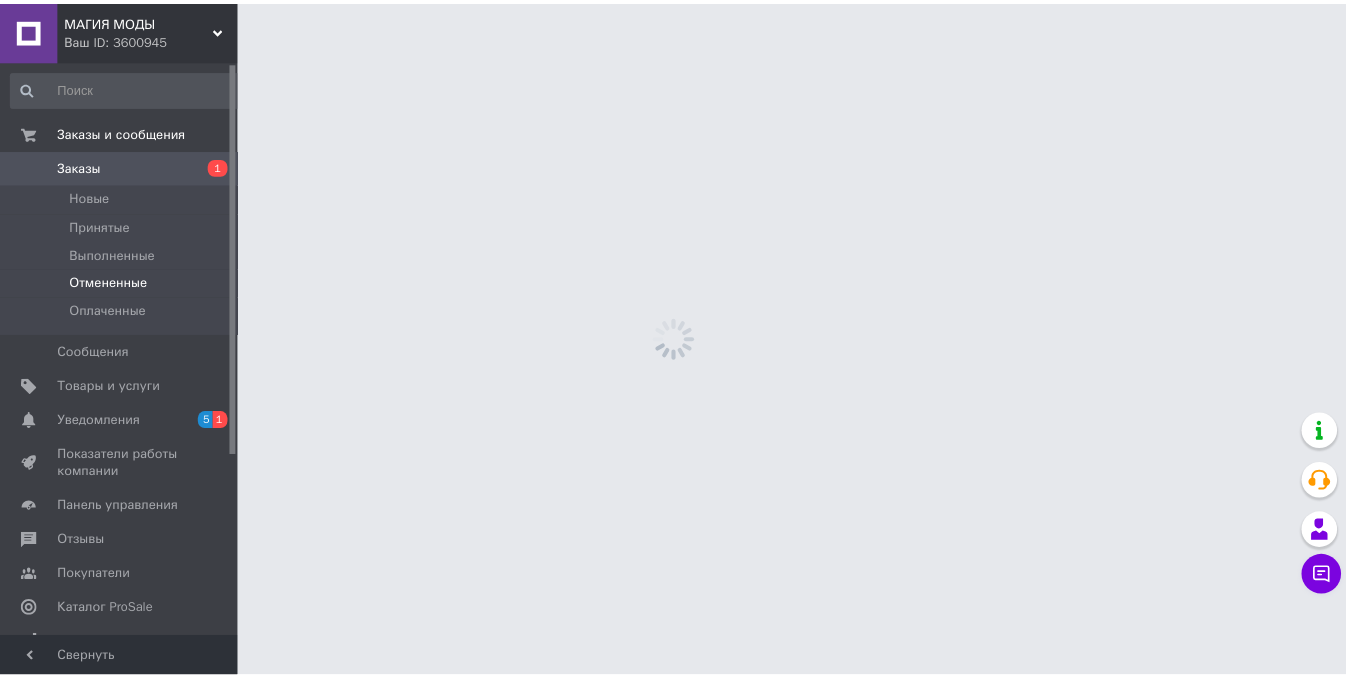 scroll, scrollTop: 0, scrollLeft: 0, axis: both 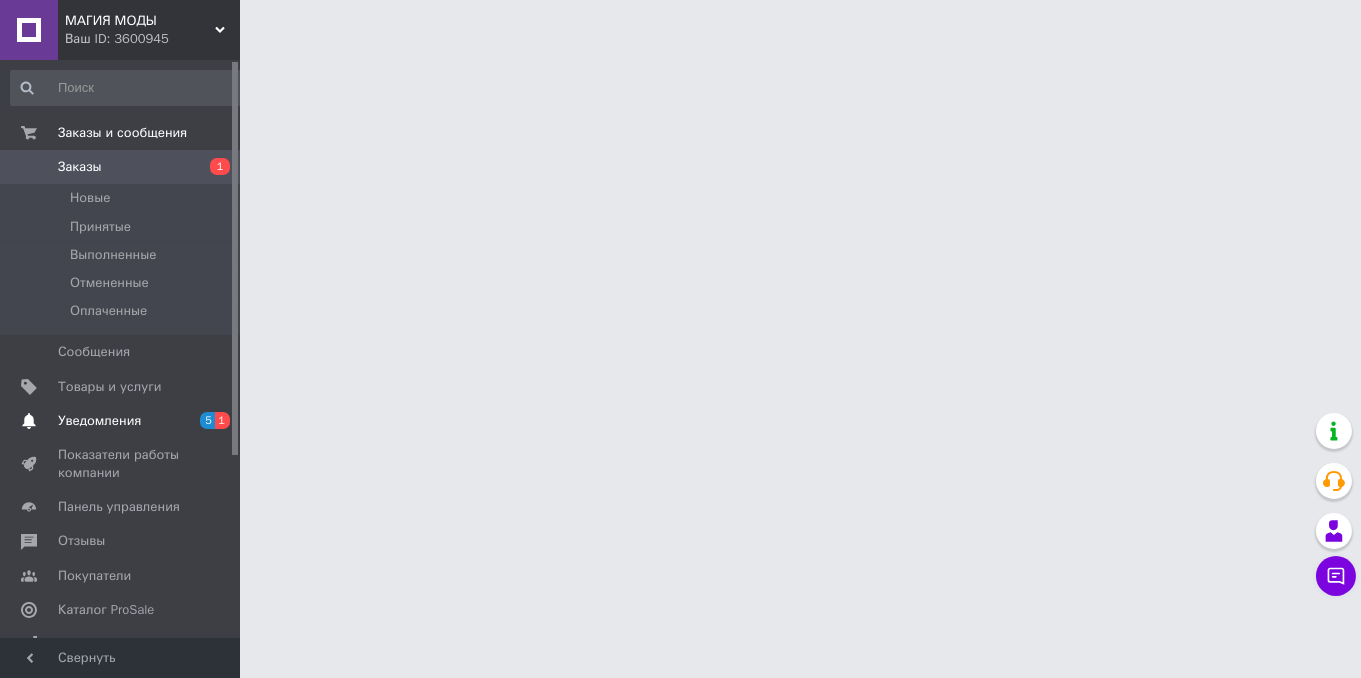 click on "Уведомления" at bounding box center [99, 421] 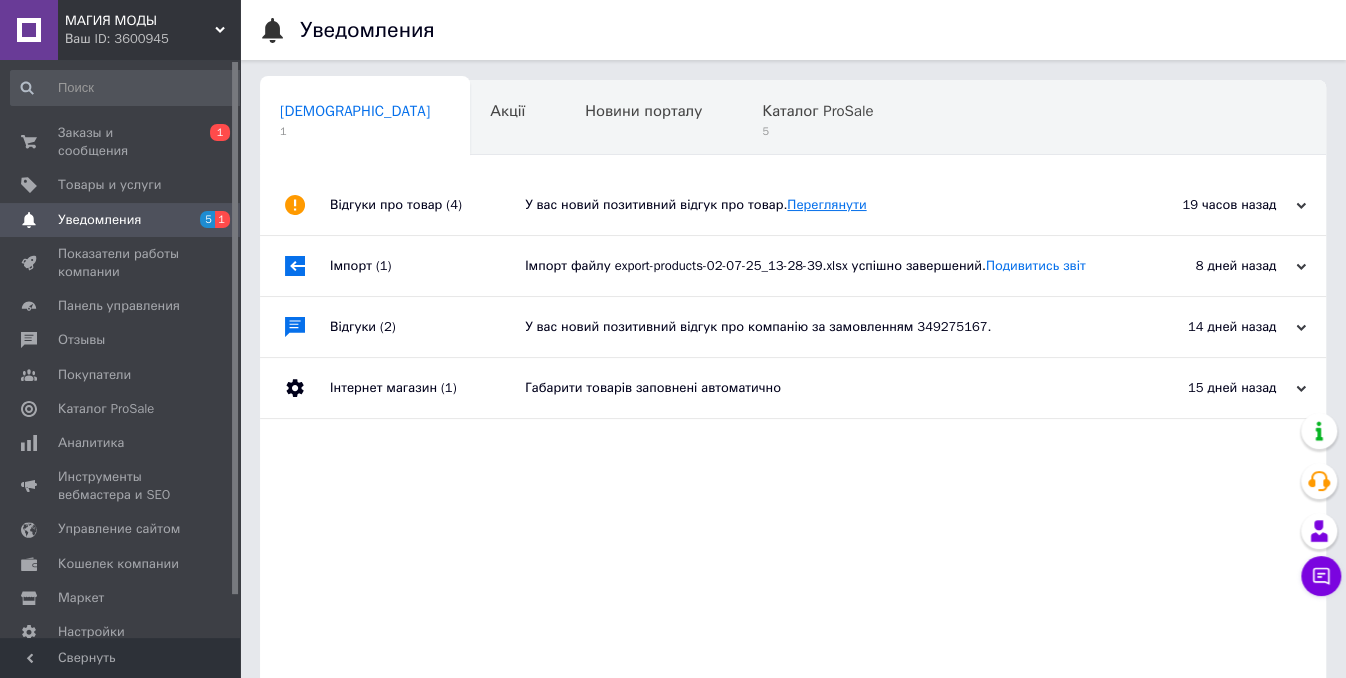 click on "Переглянути" at bounding box center (826, 204) 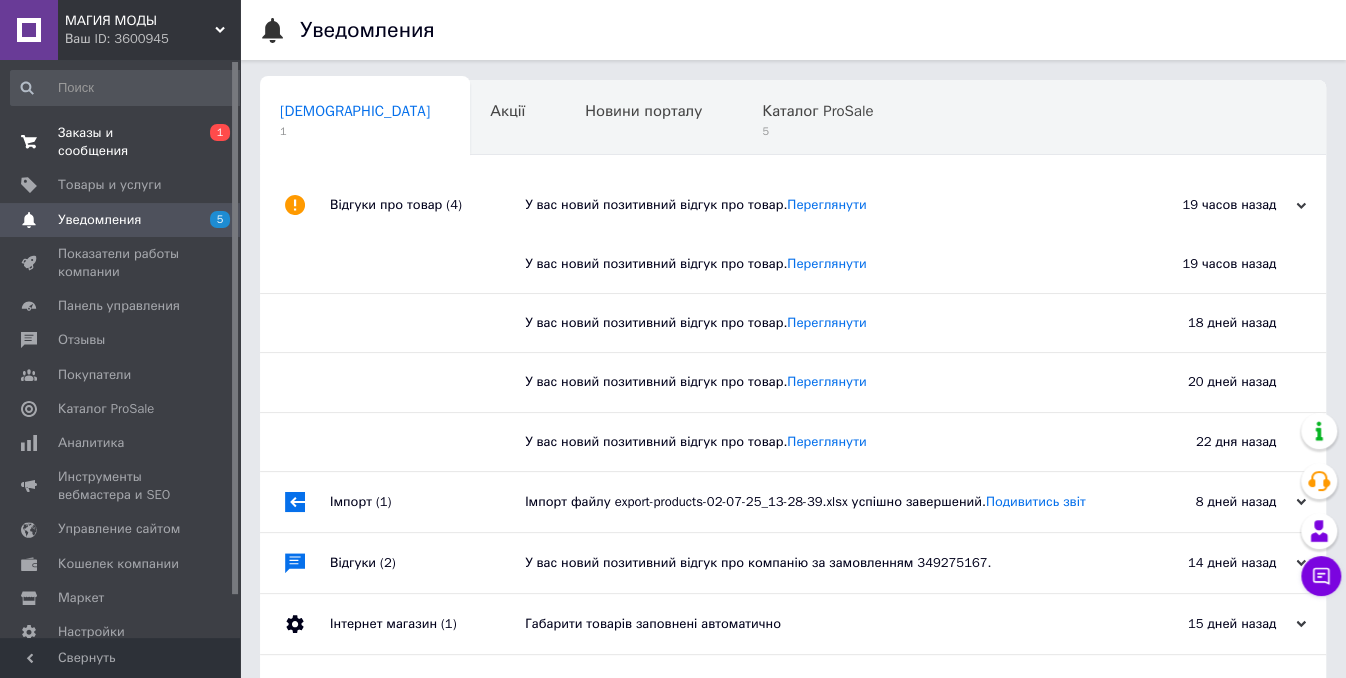 click on "Заказы и сообщения 0 1" at bounding box center [127, 142] 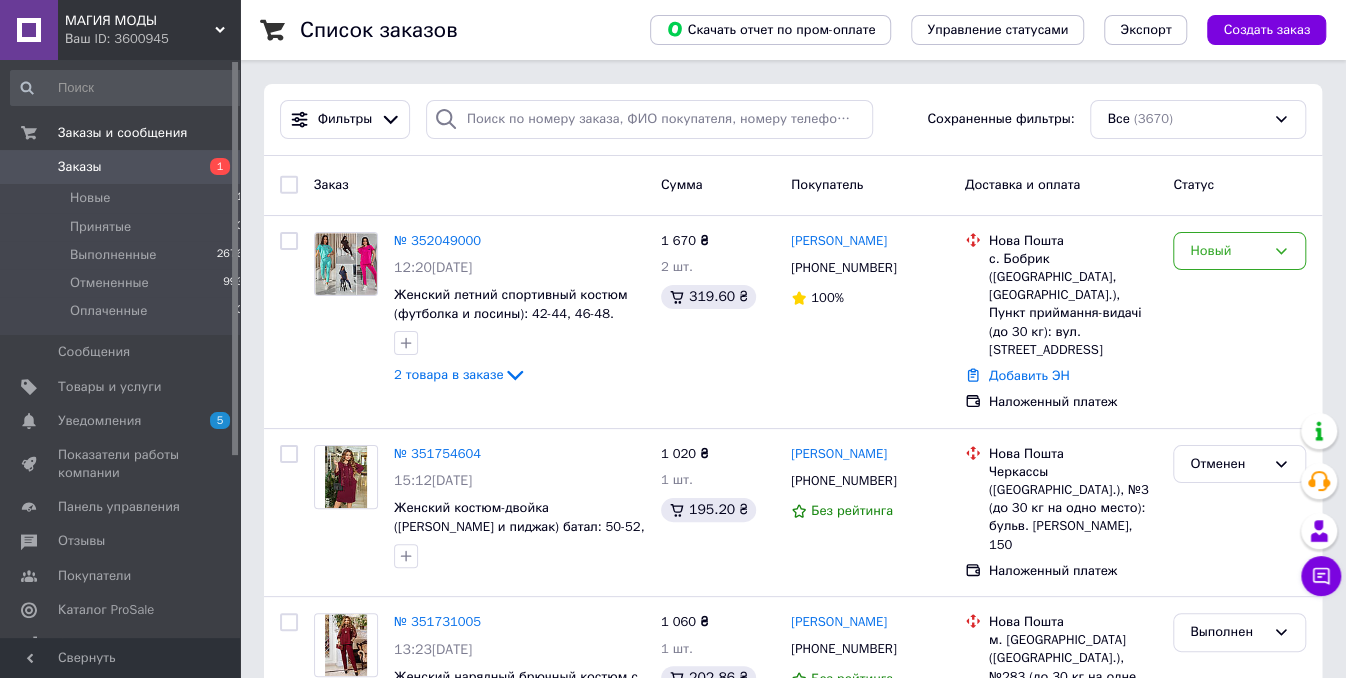 click on "Ваш ID: 3600945" at bounding box center (152, 39) 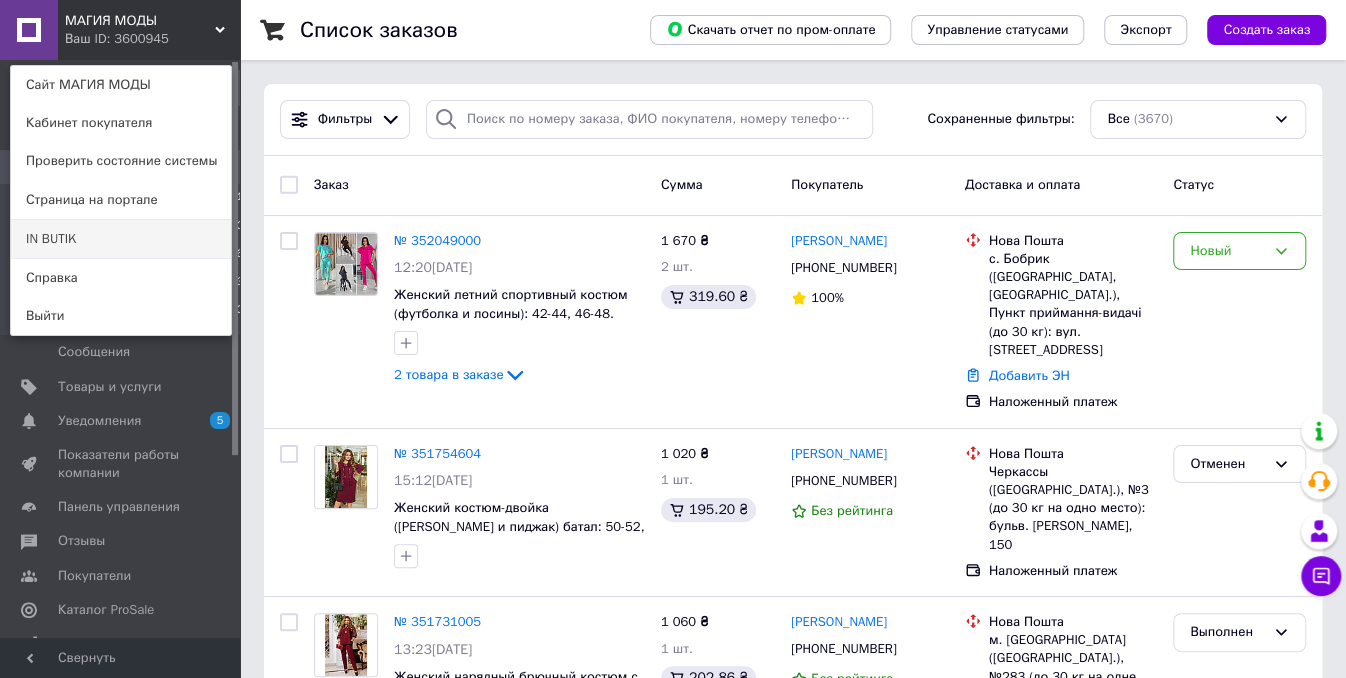 click on "IN BUTIK" at bounding box center [121, 239] 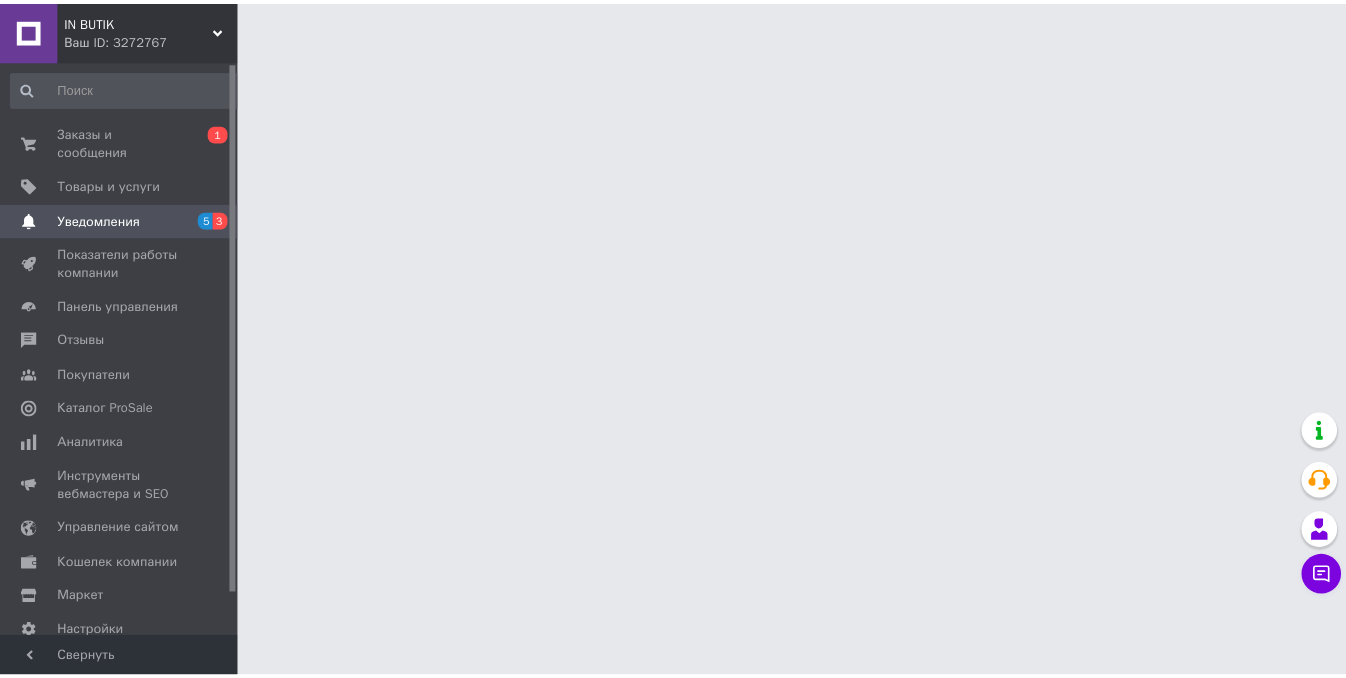 scroll, scrollTop: 0, scrollLeft: 0, axis: both 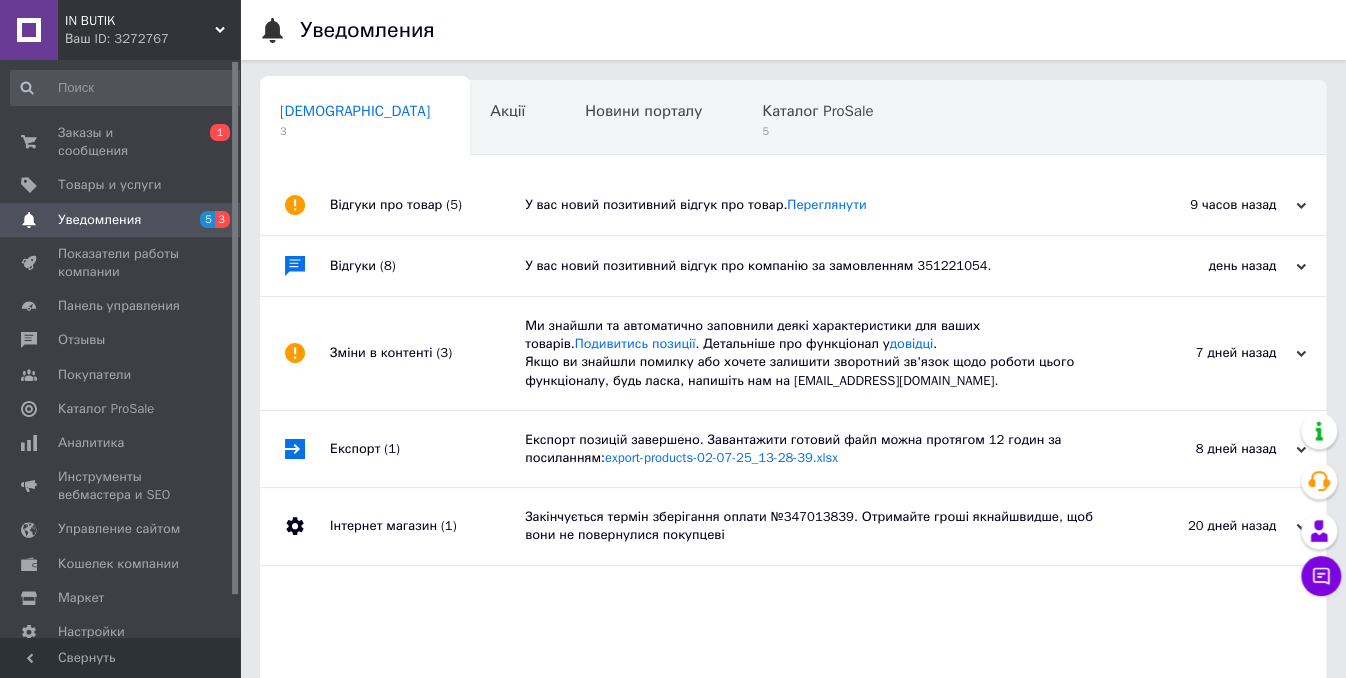 click on "день назад" at bounding box center (1206, 266) 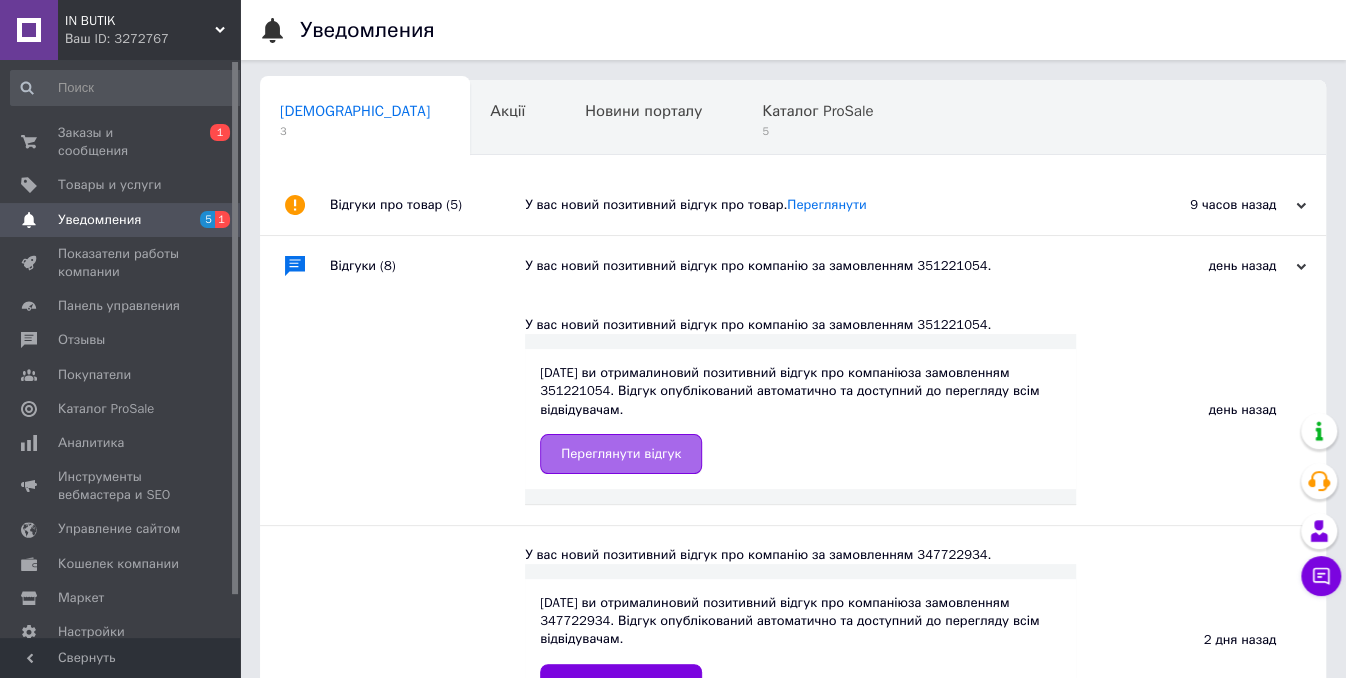 click on "Переглянути відгук" at bounding box center (621, 454) 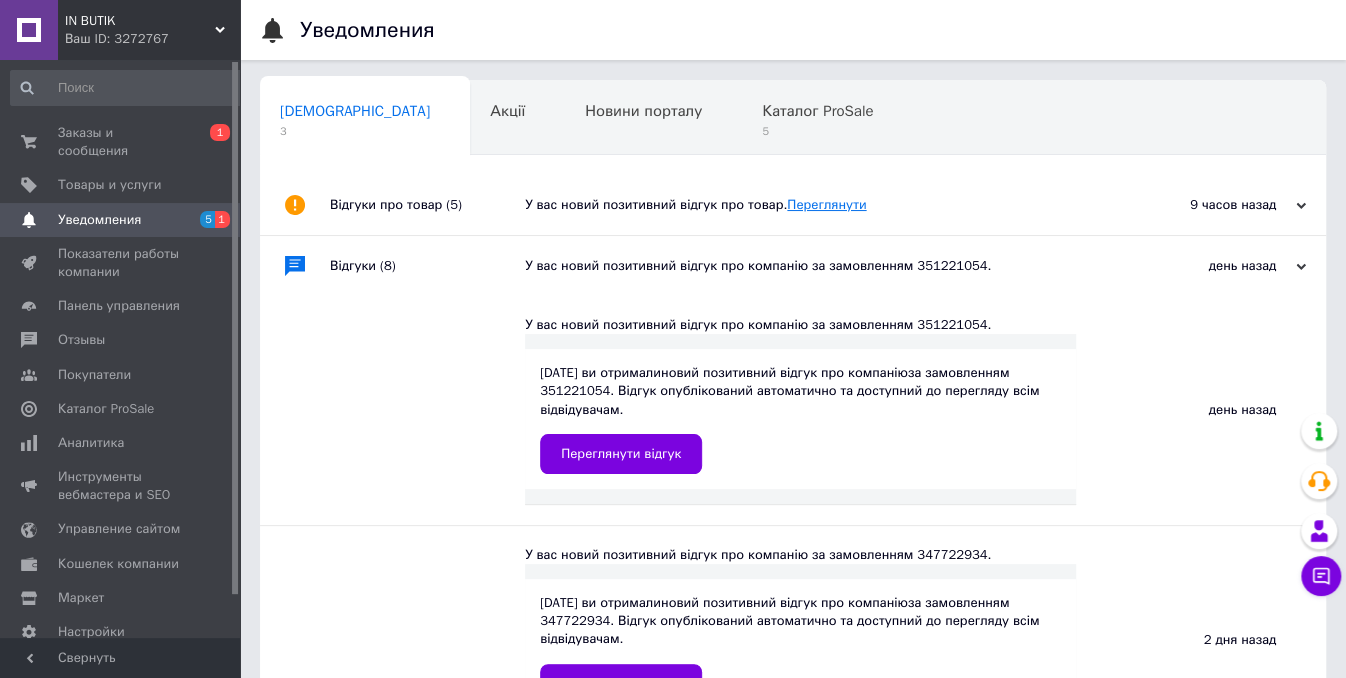 click on "Переглянути" at bounding box center [826, 204] 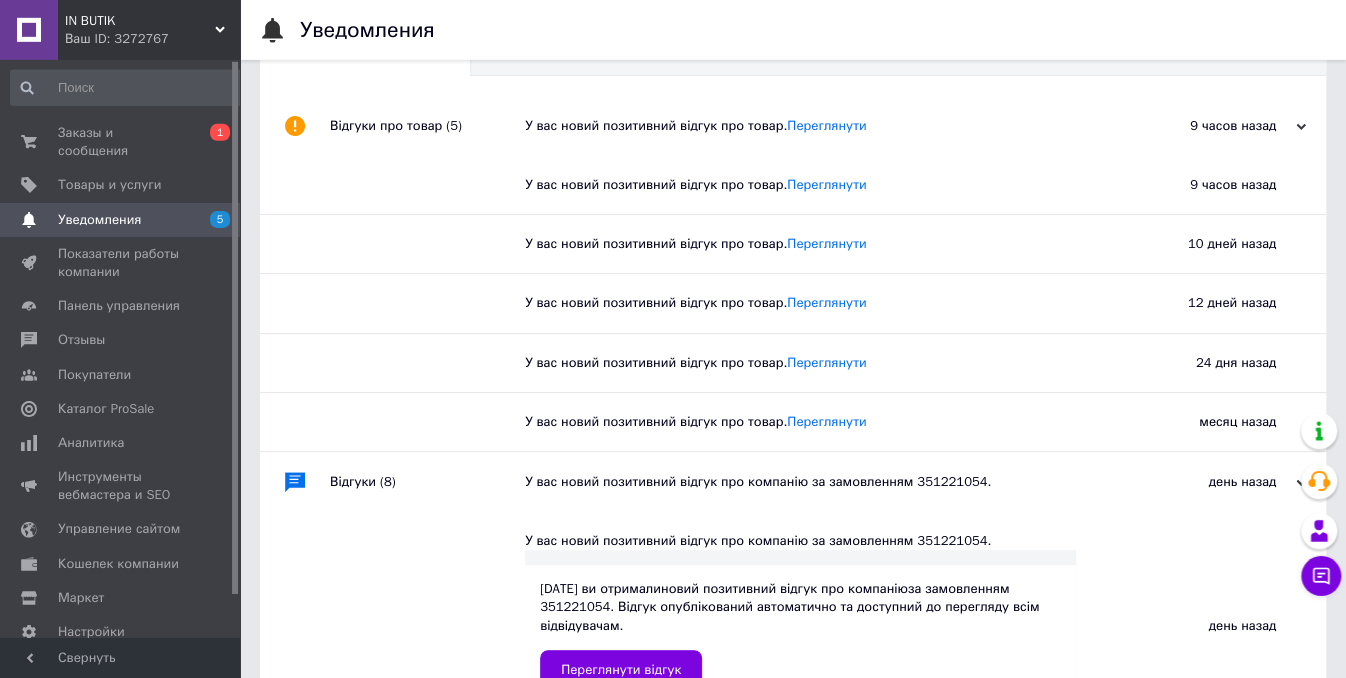 scroll, scrollTop: 211, scrollLeft: 0, axis: vertical 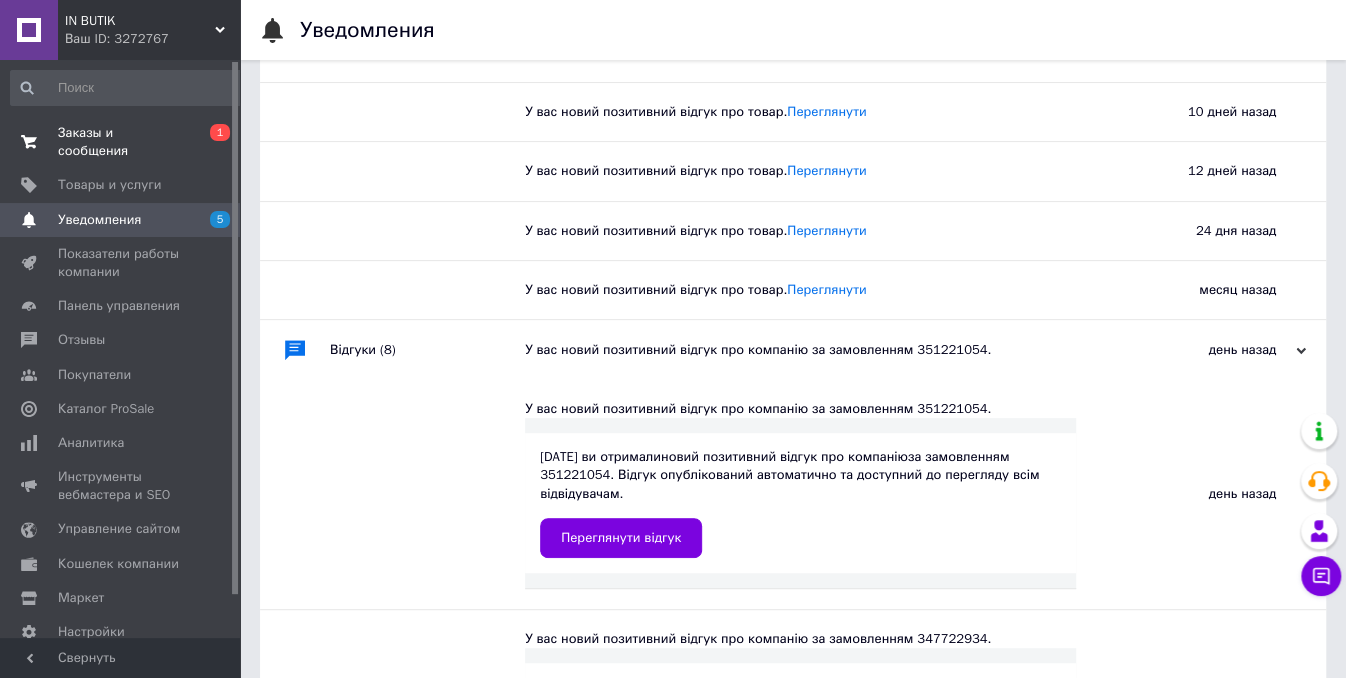 click on "Заказы и сообщения" at bounding box center (121, 142) 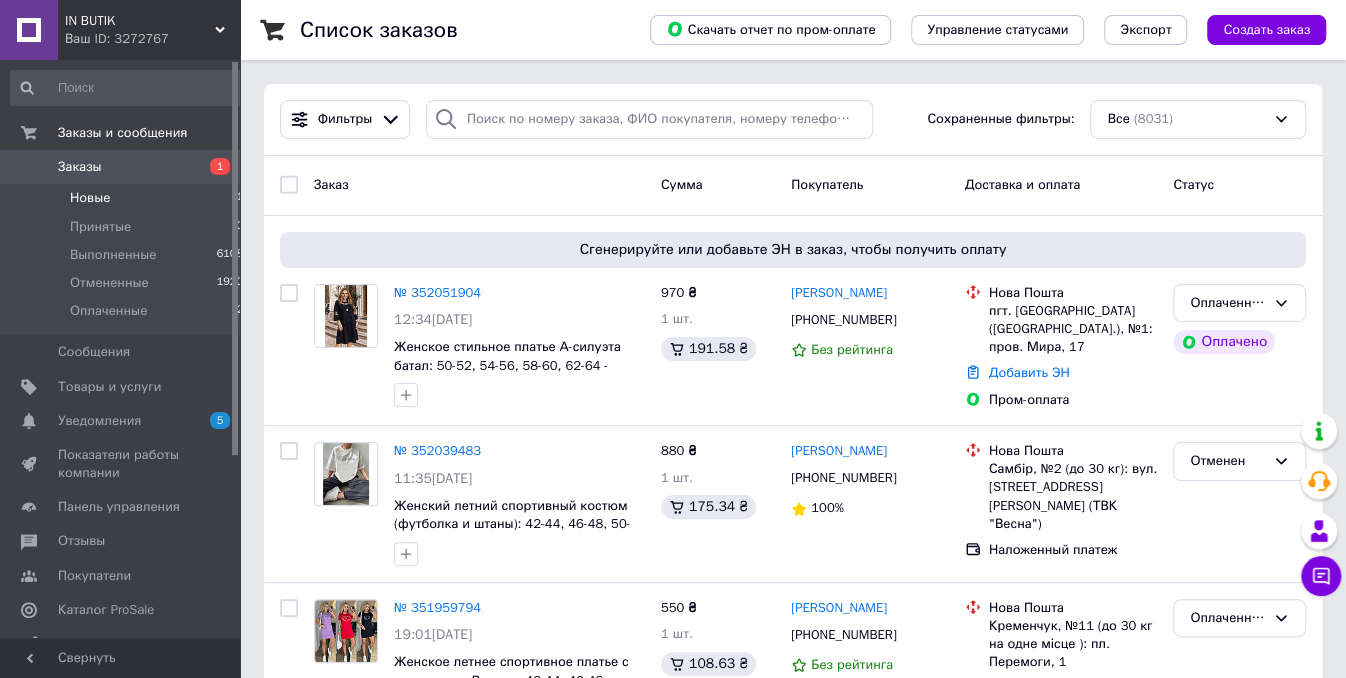 click on "Новые 1" at bounding box center [127, 198] 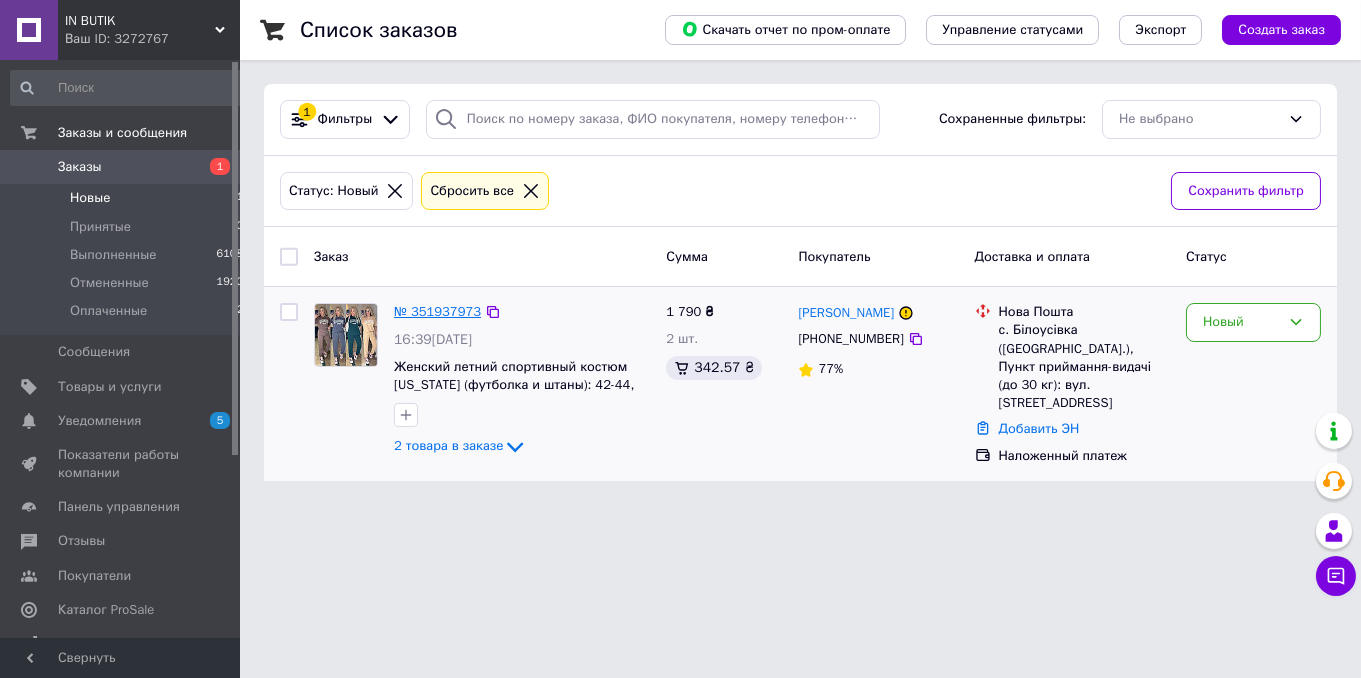 click on "№ 351937973" at bounding box center [437, 311] 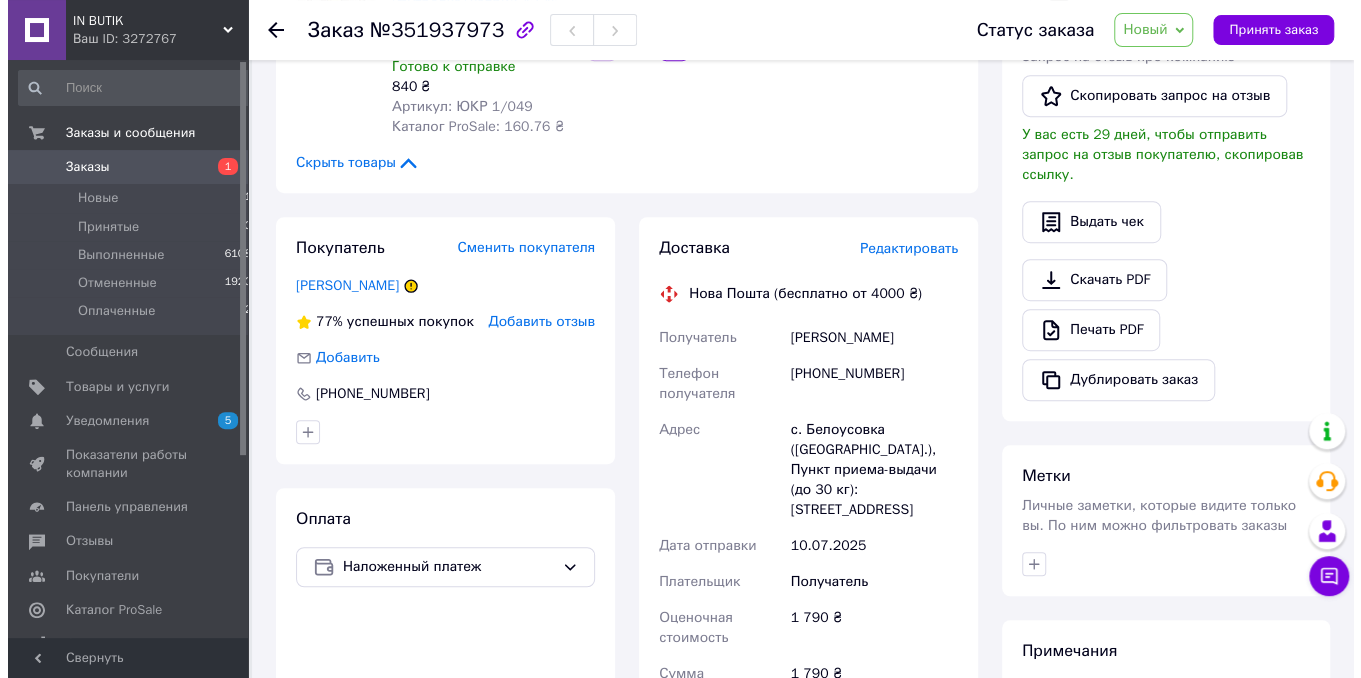 scroll, scrollTop: 528, scrollLeft: 0, axis: vertical 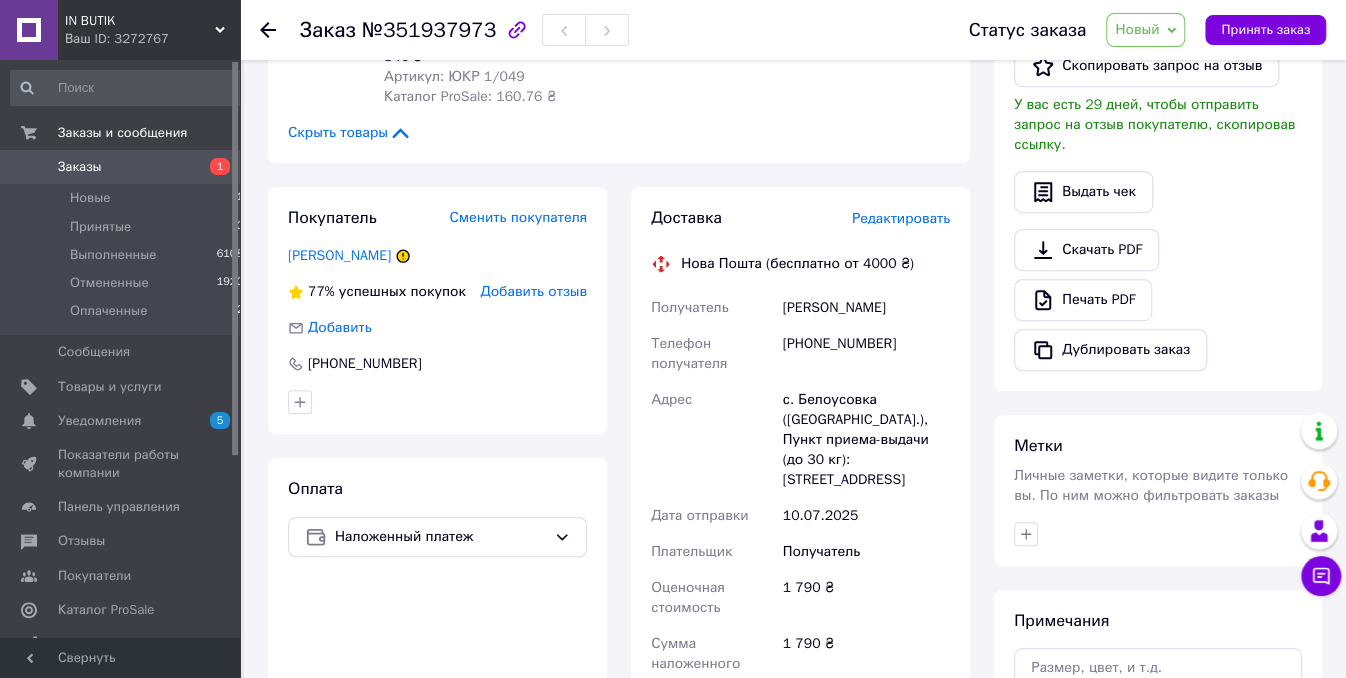 click on "Добавить отзыв" at bounding box center (533, 291) 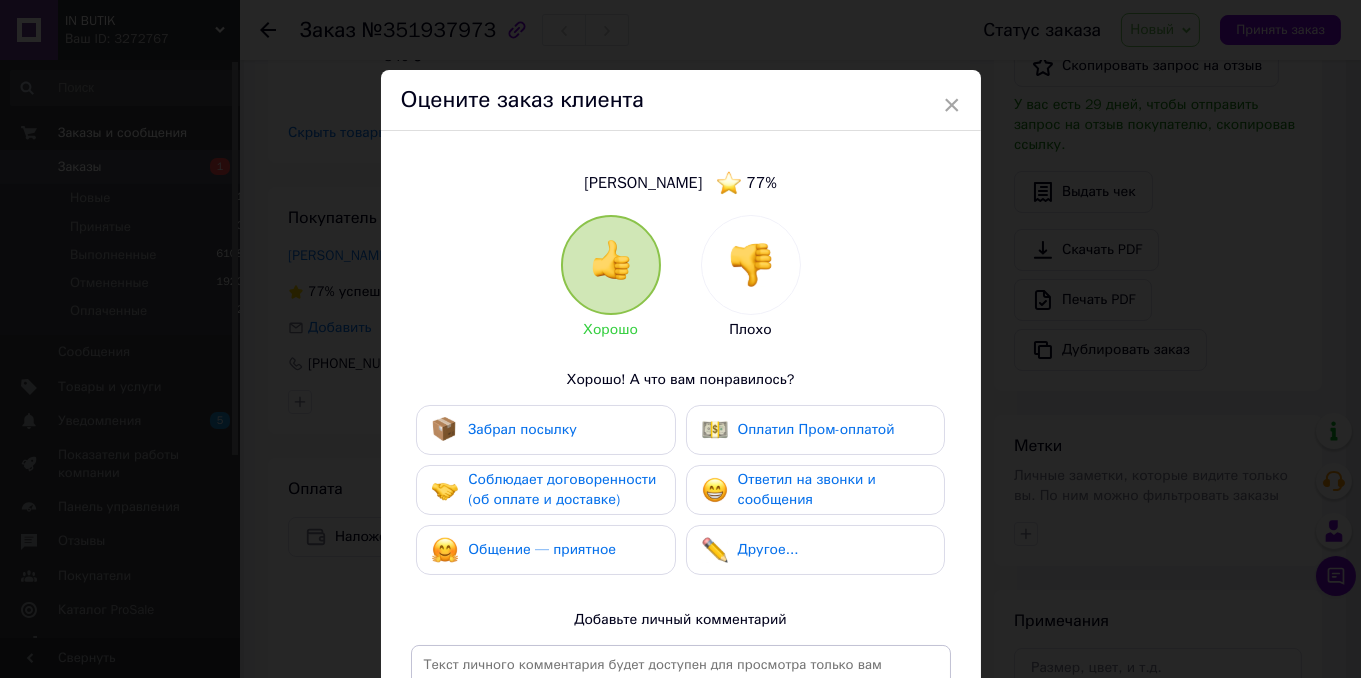 click at bounding box center [751, 265] 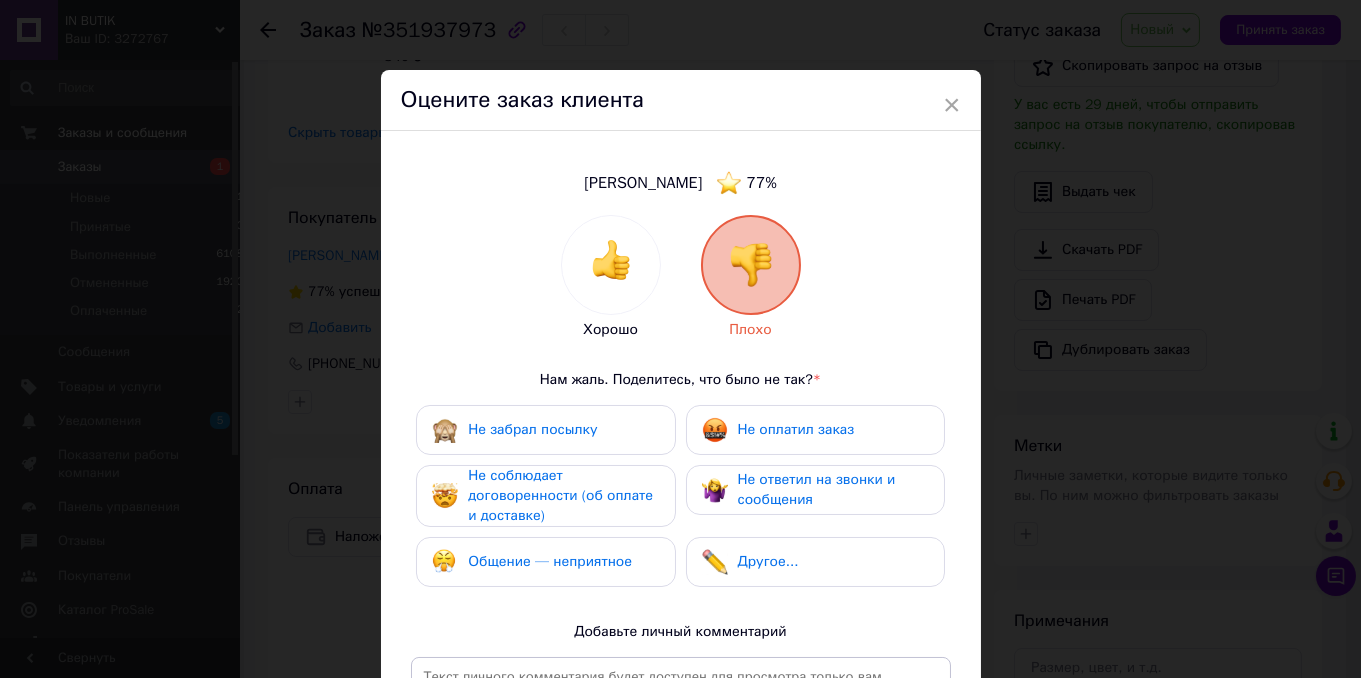 click on "Не оплатил заказ" at bounding box center [796, 429] 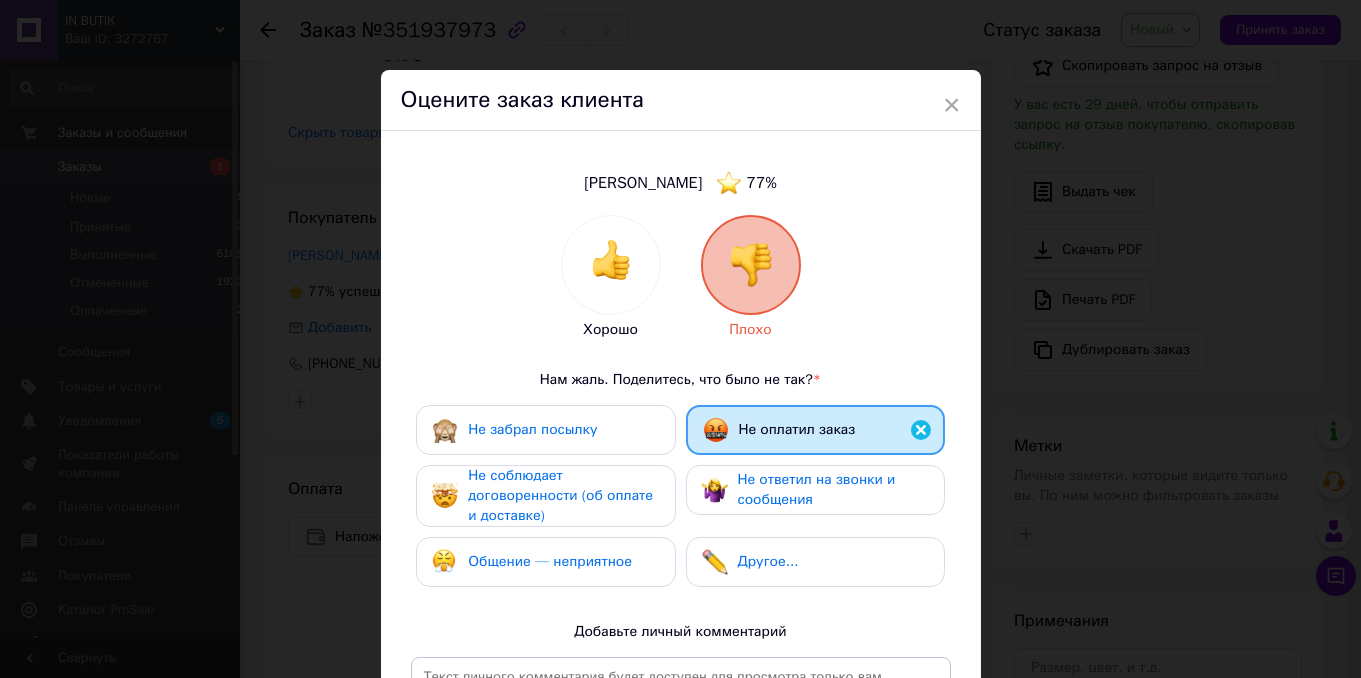 click on "Не ответил на звонки и сообщения" at bounding box center (817, 489) 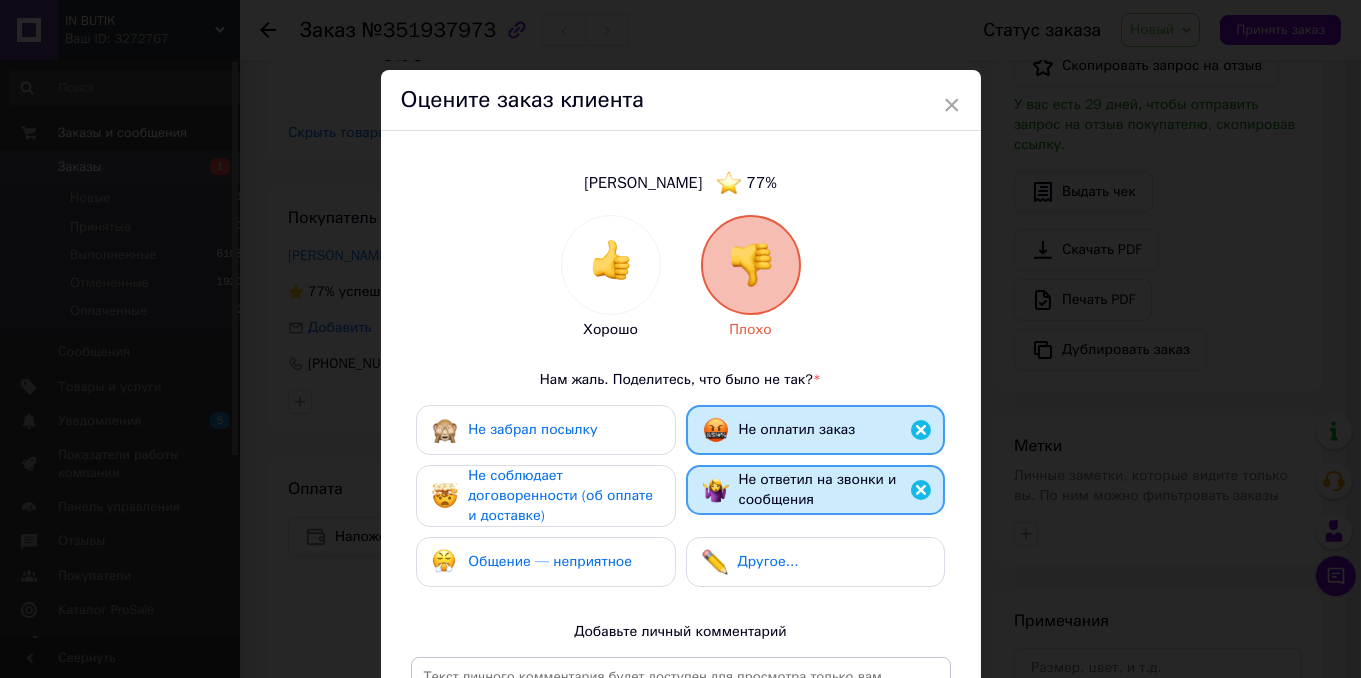 click on "Не соблюдает договоренности (об оплате и доставке)" at bounding box center [563, 496] 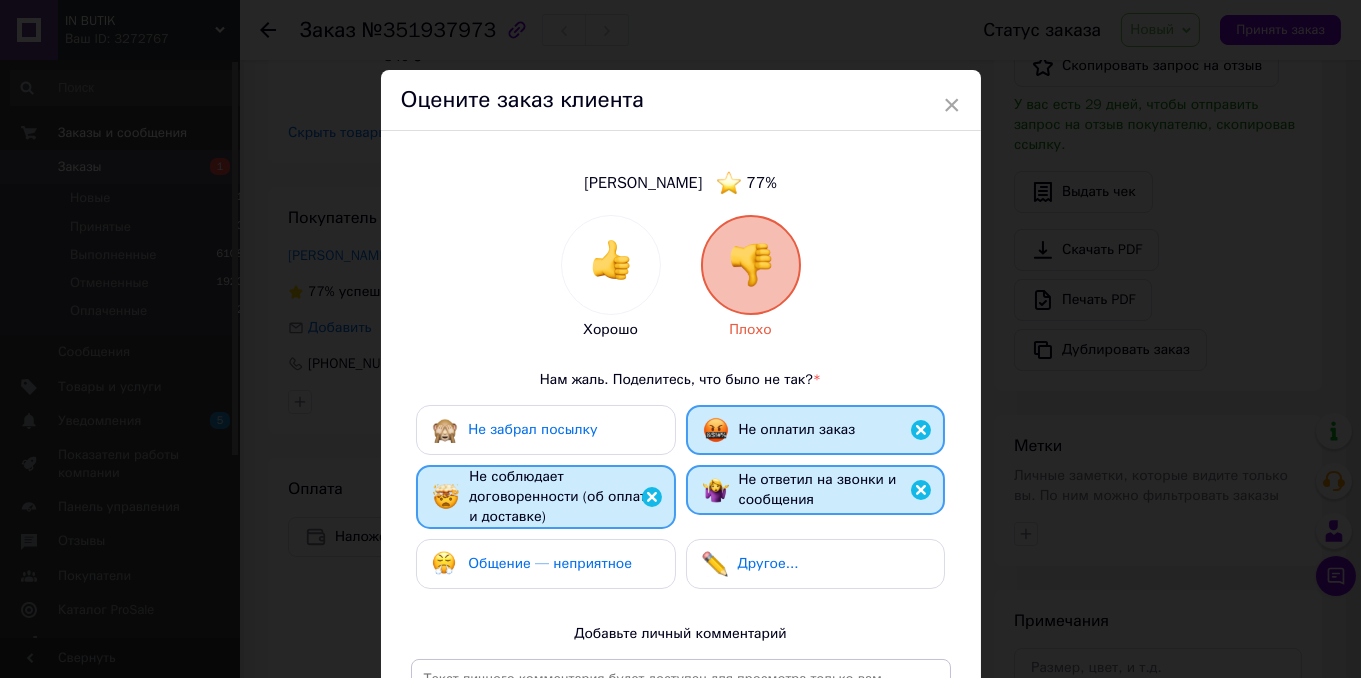 scroll, scrollTop: 114, scrollLeft: 0, axis: vertical 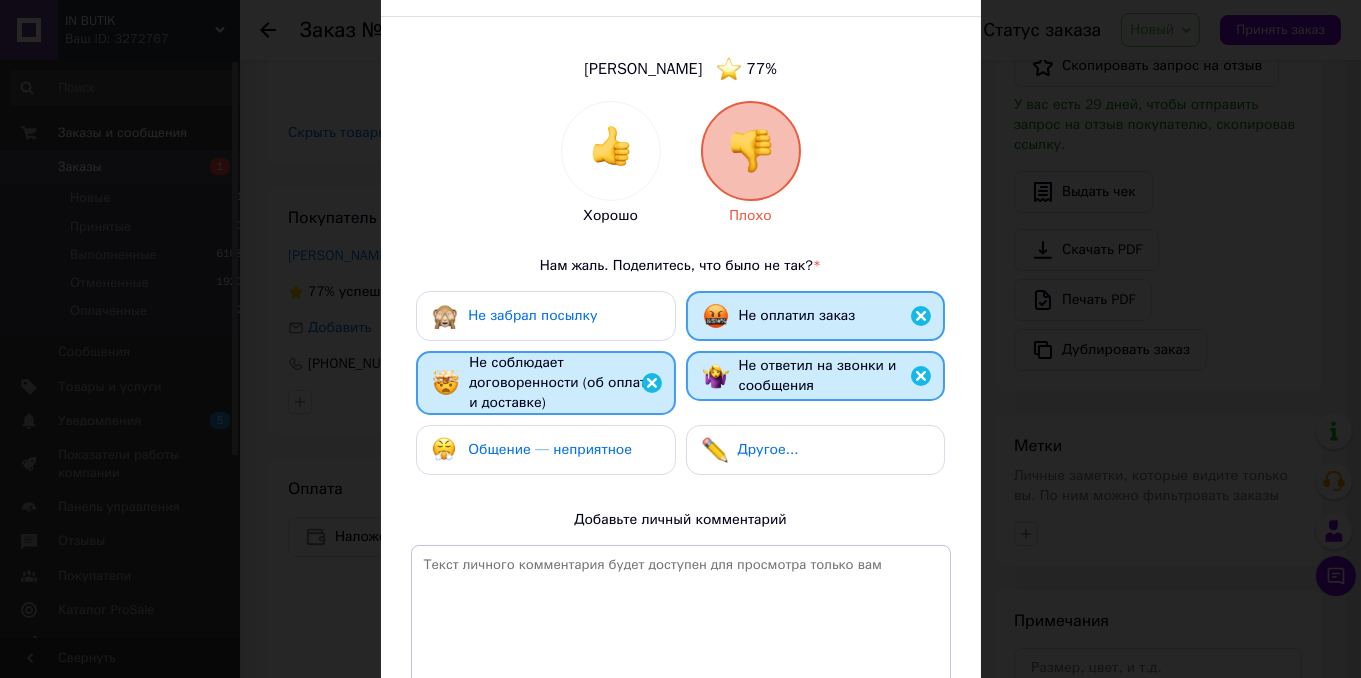 click on "Другое..." at bounding box center [815, 450] 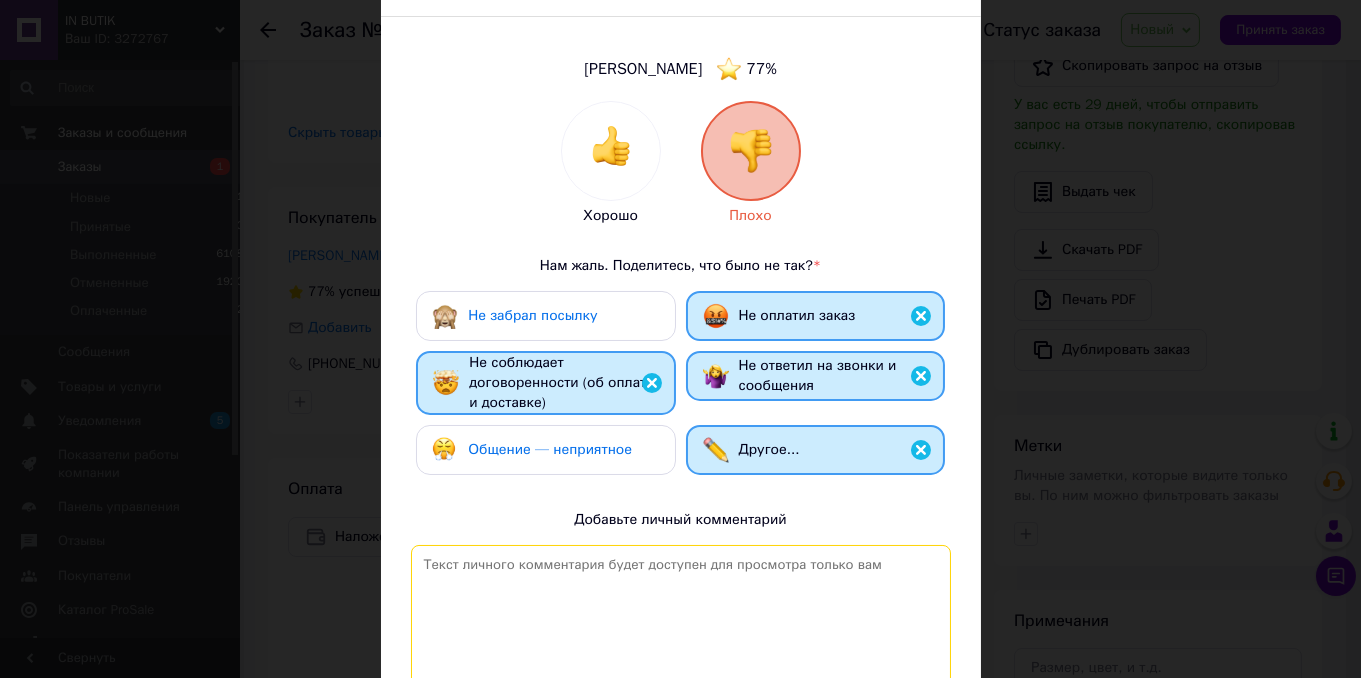 click at bounding box center (681, 628) 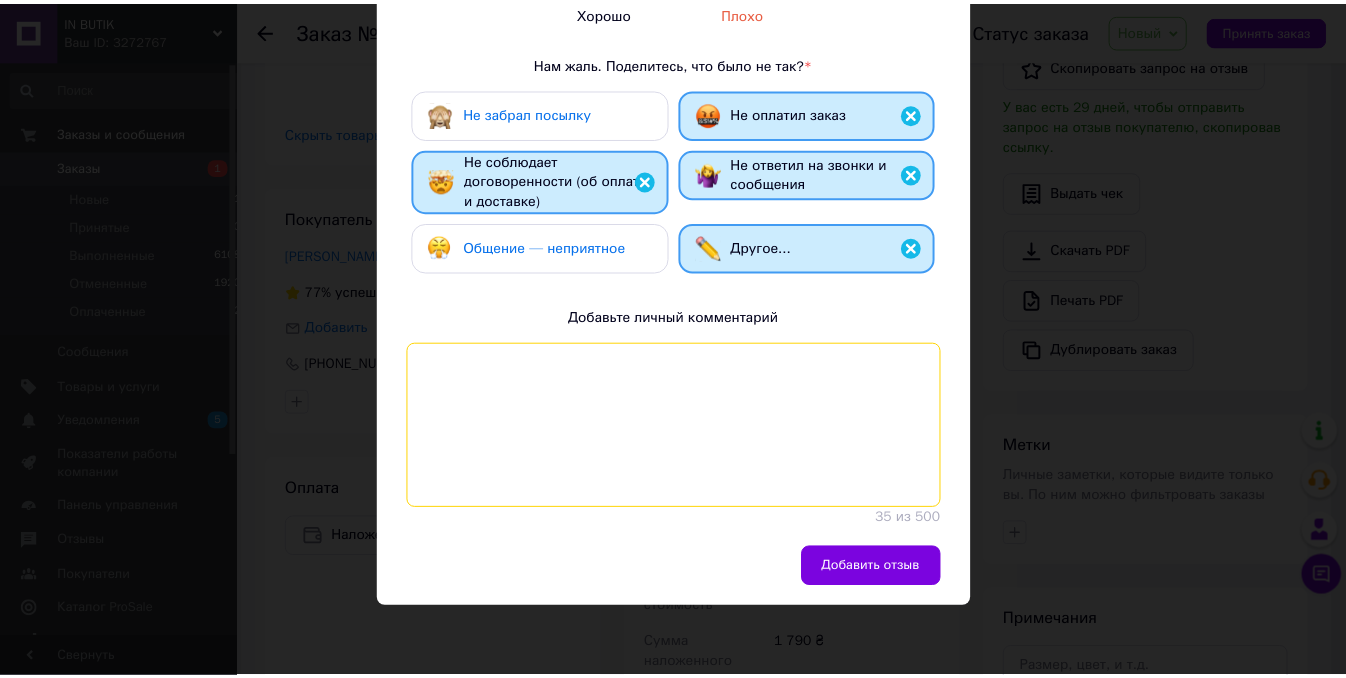 scroll, scrollTop: 341, scrollLeft: 0, axis: vertical 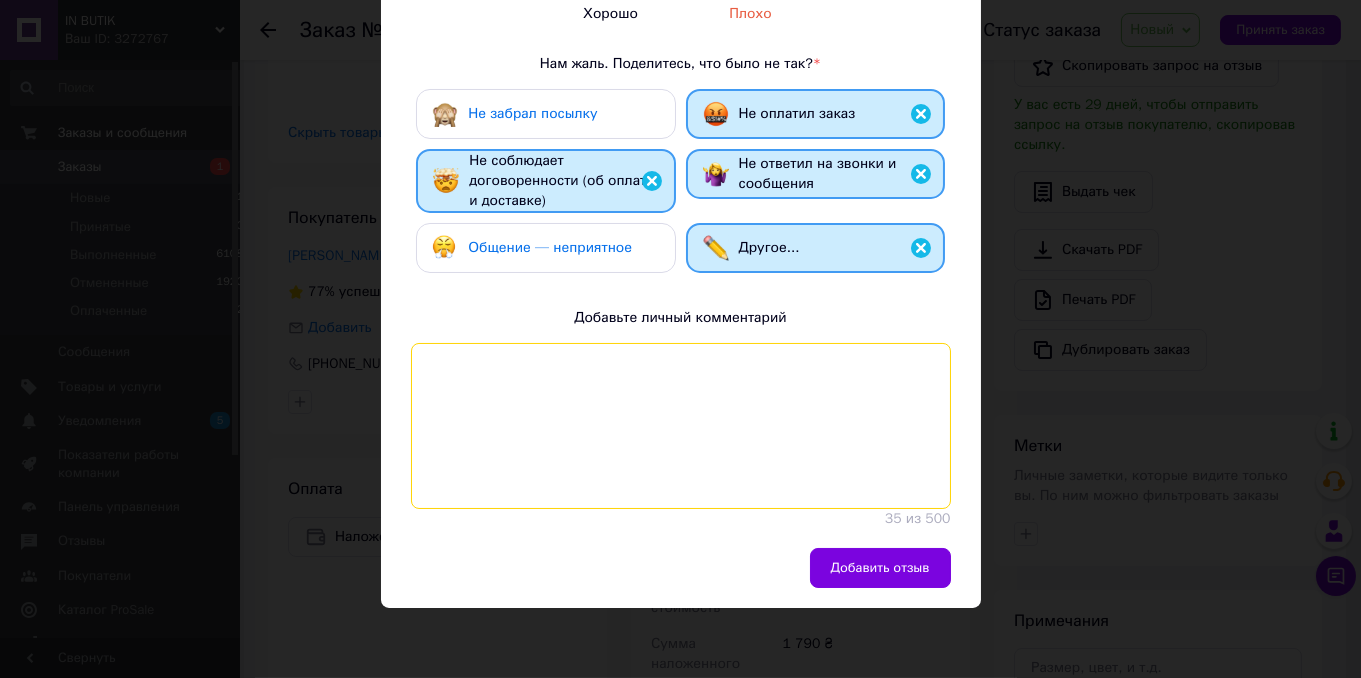 type 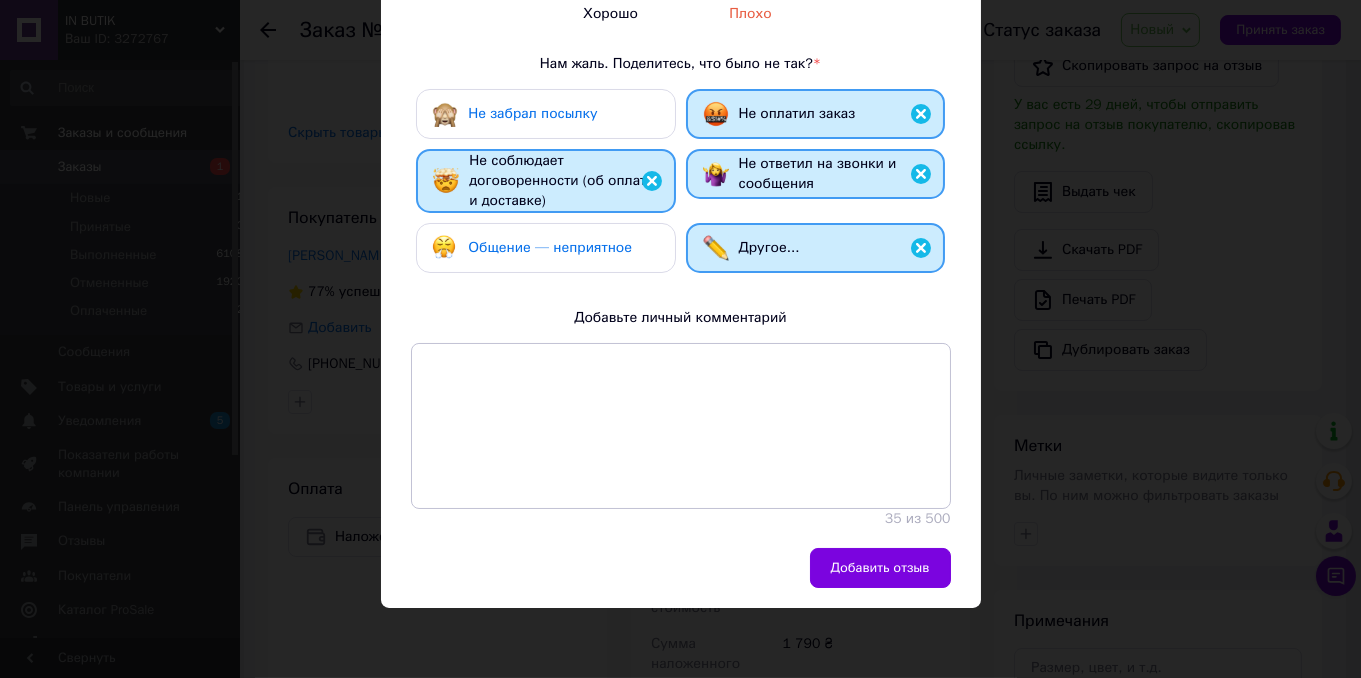 click on "Добавить отзыв" at bounding box center (681, 578) 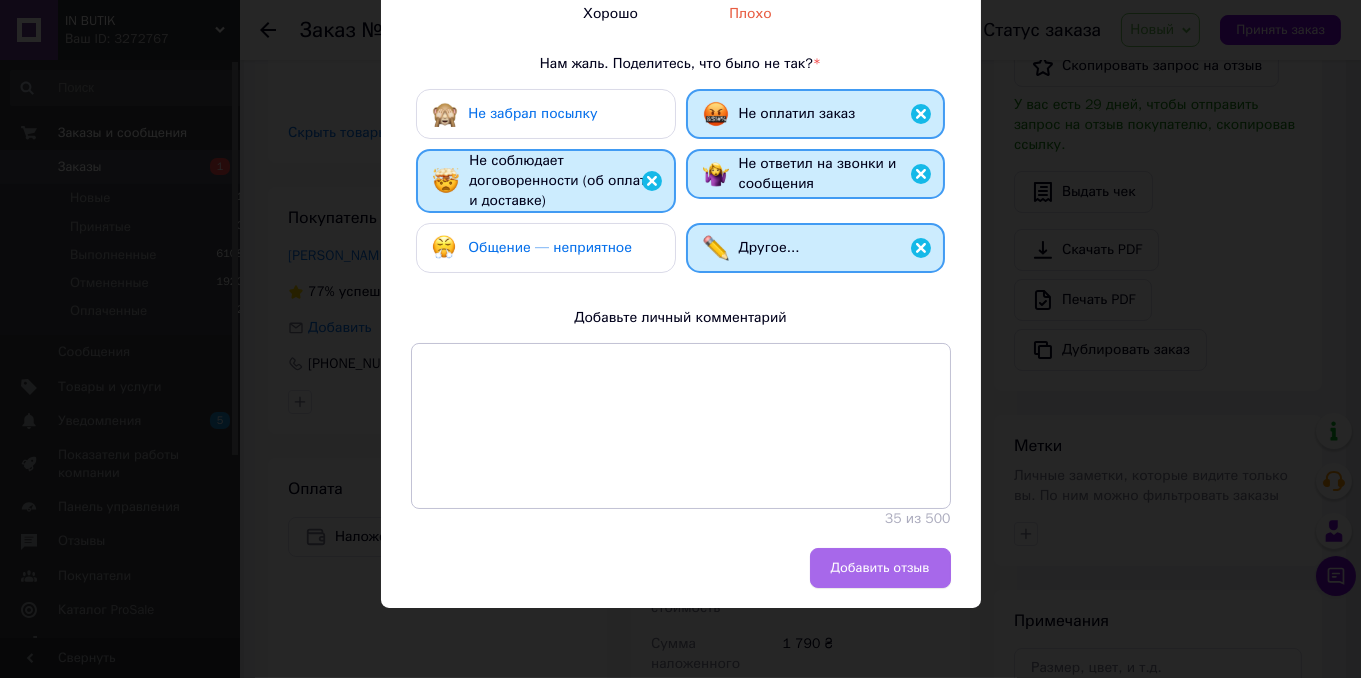 click on "Добавить отзыв" at bounding box center (880, 568) 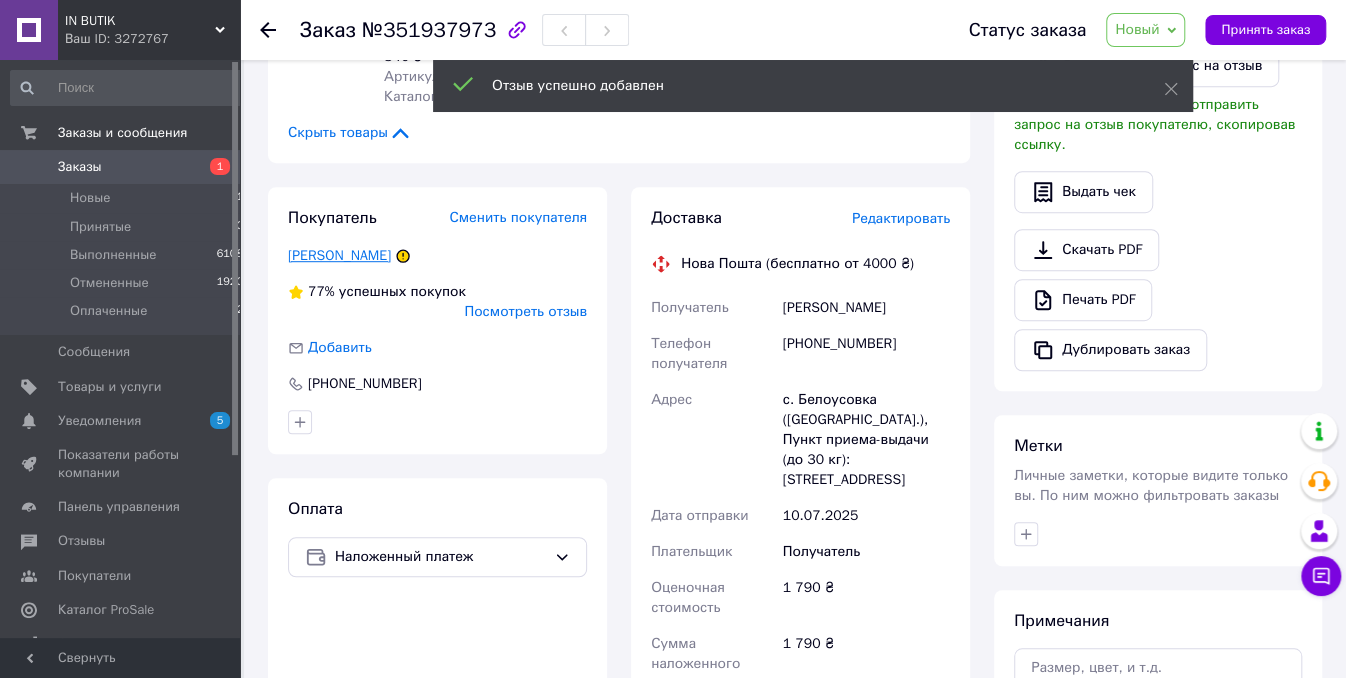 click on "Махно Тетяна" at bounding box center [339, 255] 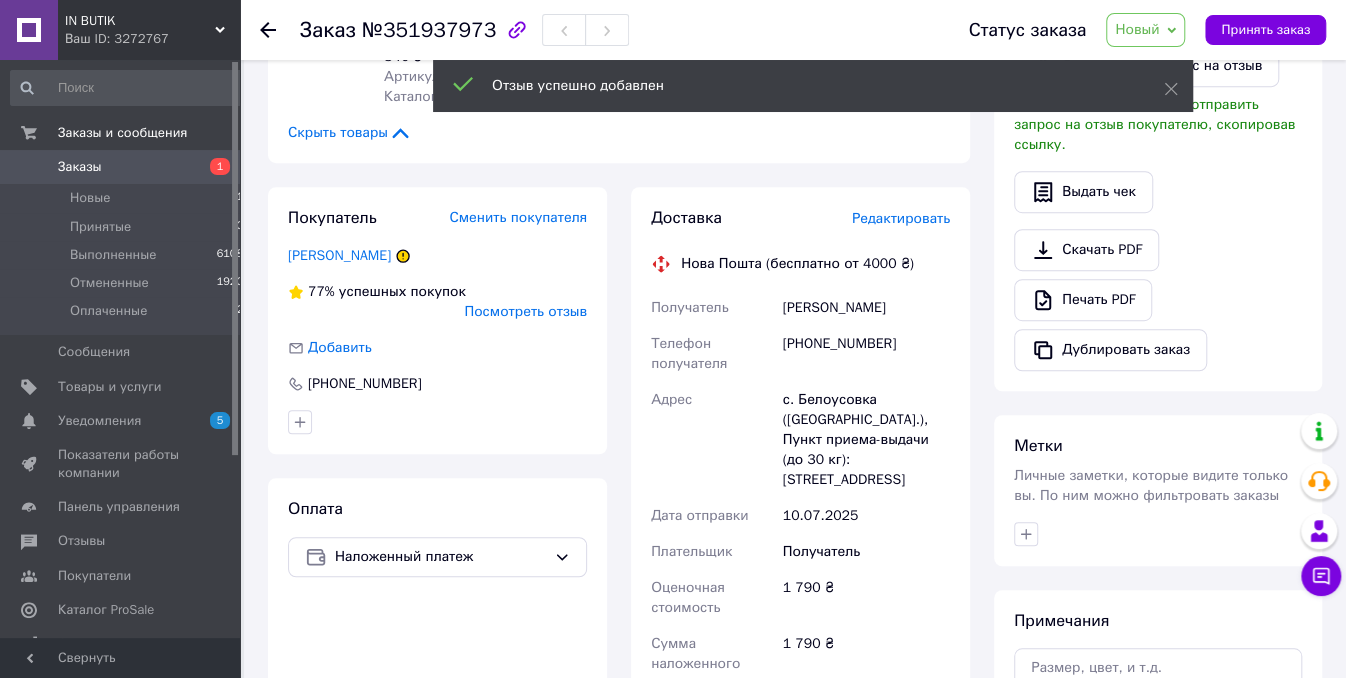scroll, scrollTop: 0, scrollLeft: 0, axis: both 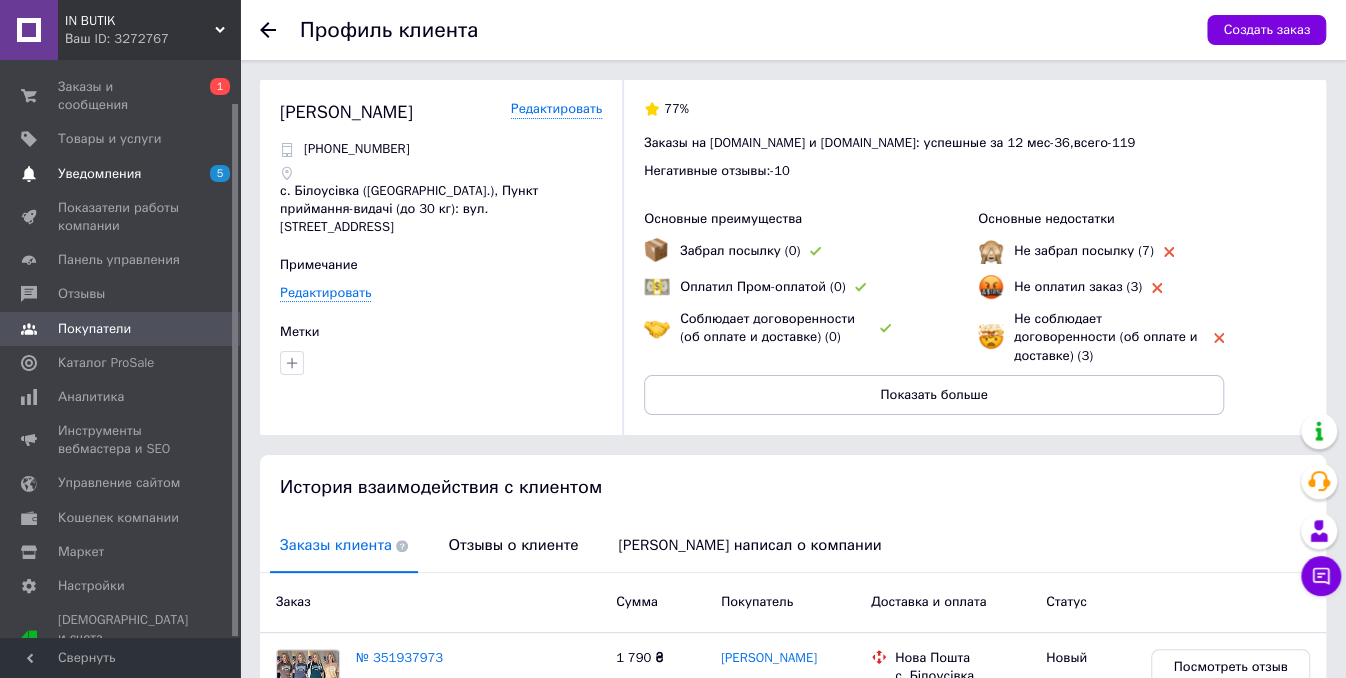 click on "Уведомления" at bounding box center [99, 174] 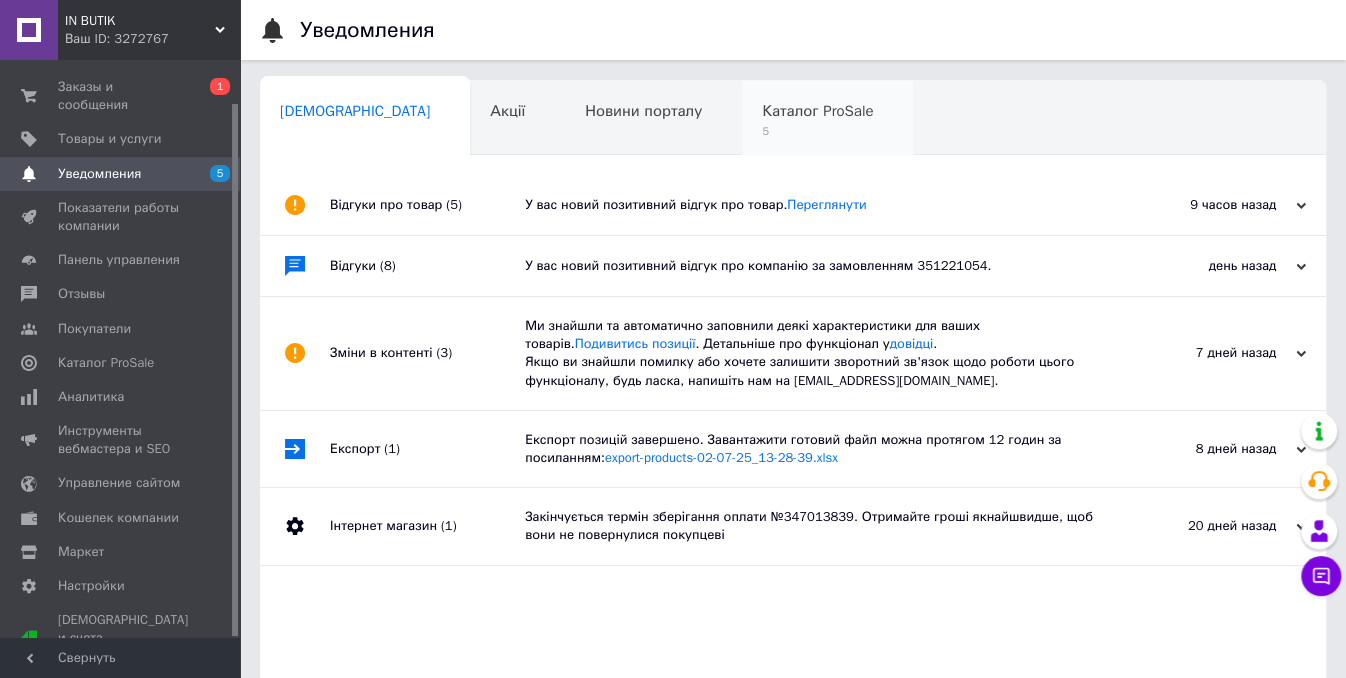 click on "5" at bounding box center (817, 131) 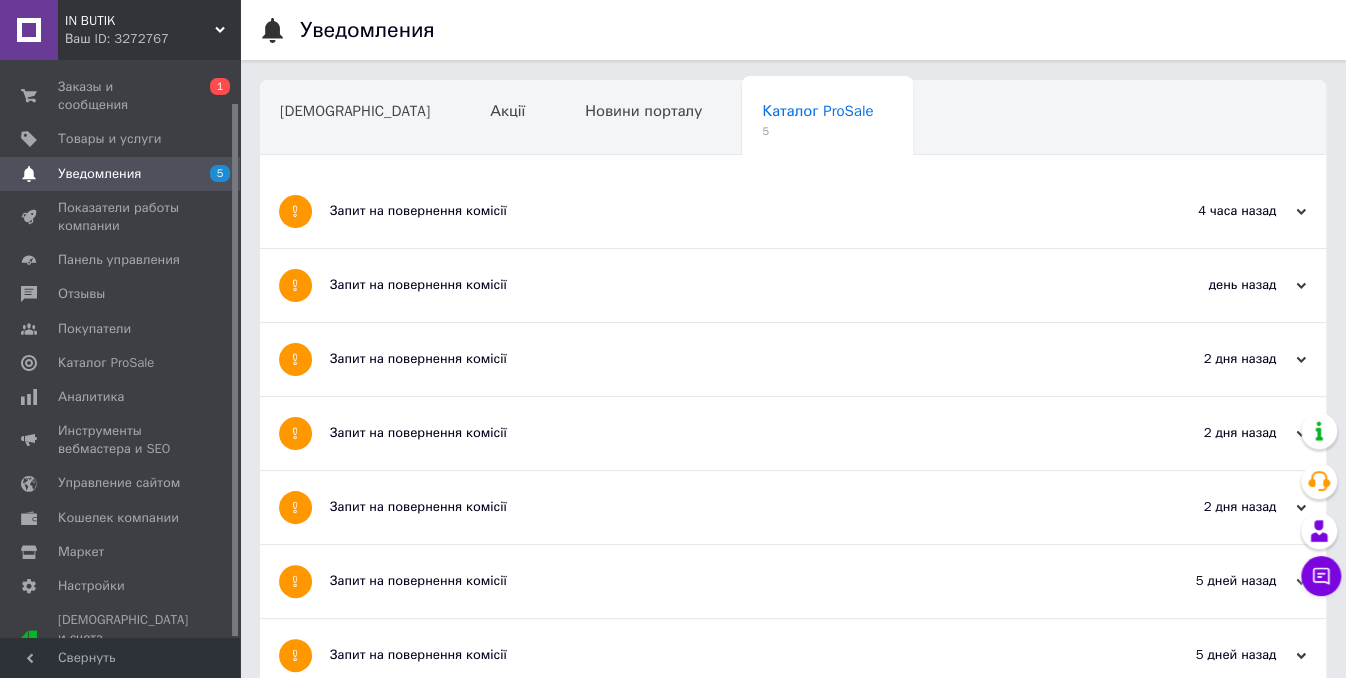 click on "Запит на повернення комісії" at bounding box center (718, 507) 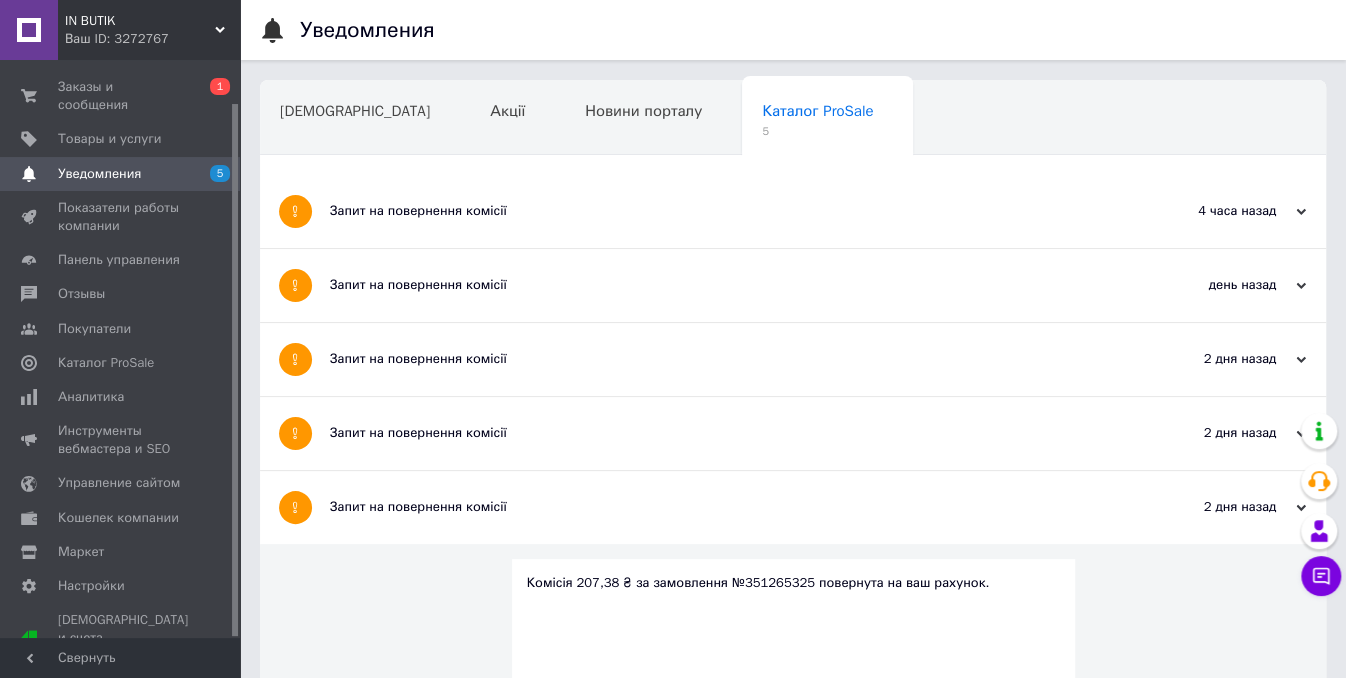 click on "Запит на повернення комісії" at bounding box center (718, 433) 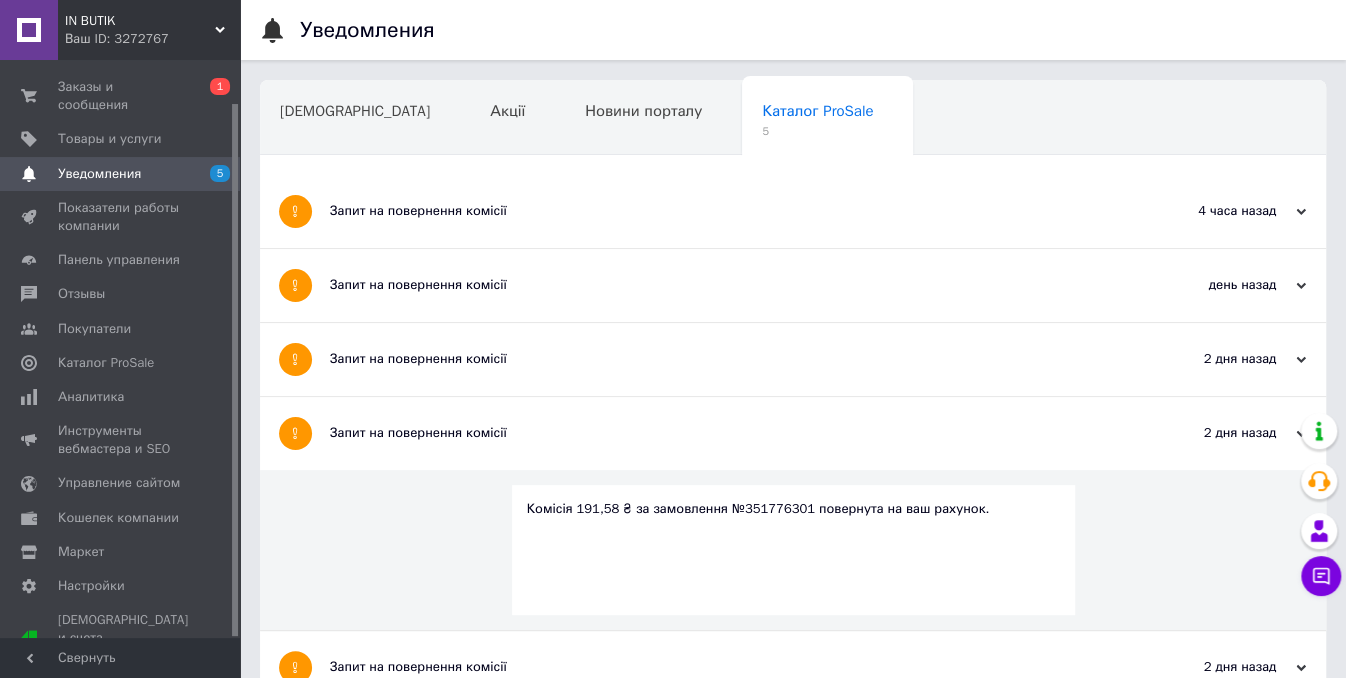 click on "Запит на повернення комісії" at bounding box center (718, 359) 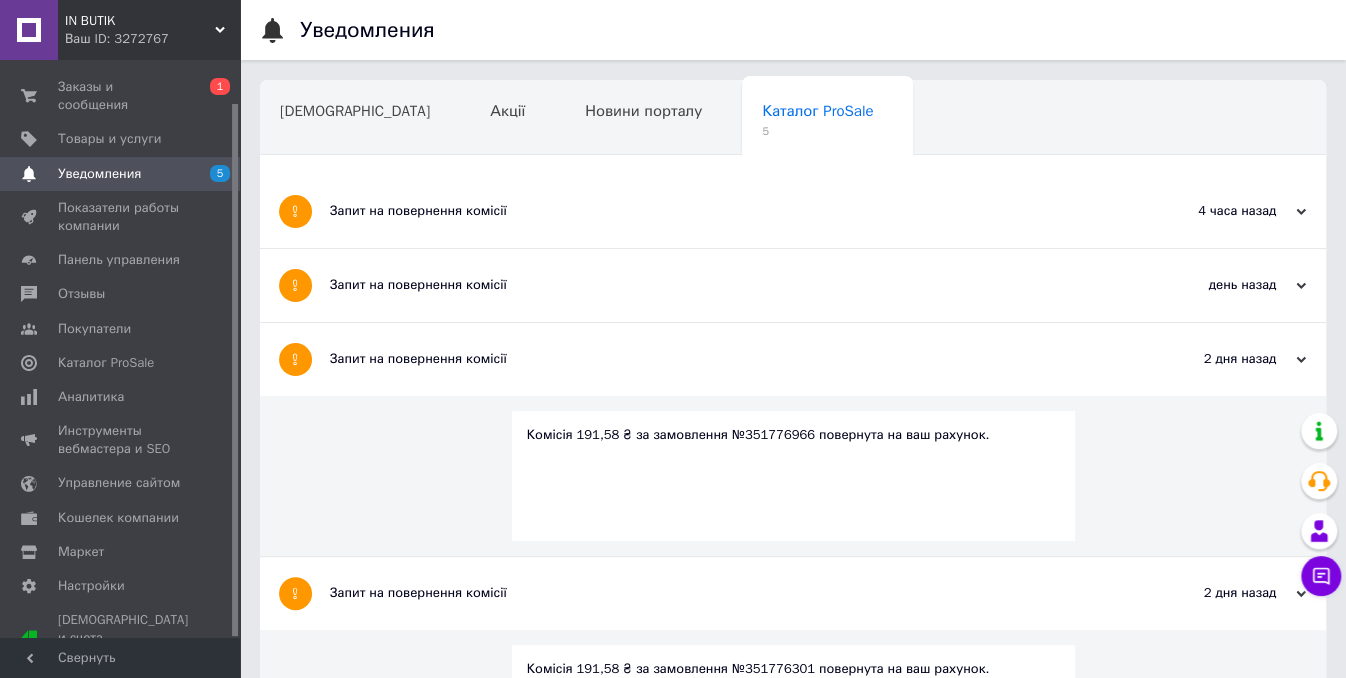 drag, startPoint x: 750, startPoint y: 299, endPoint x: 734, endPoint y: 290, distance: 18.35756 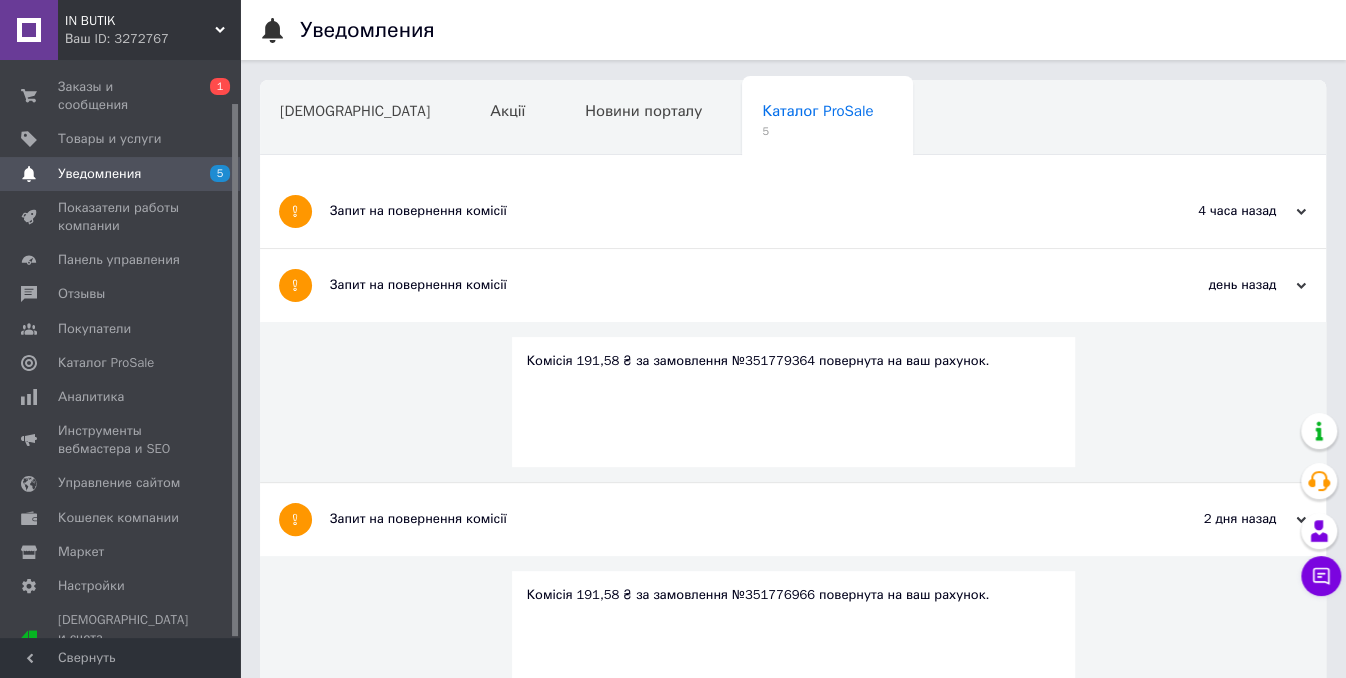 click on "Запит на повернення комісії 4 часа назад 10.07.2025" at bounding box center (793, 212) 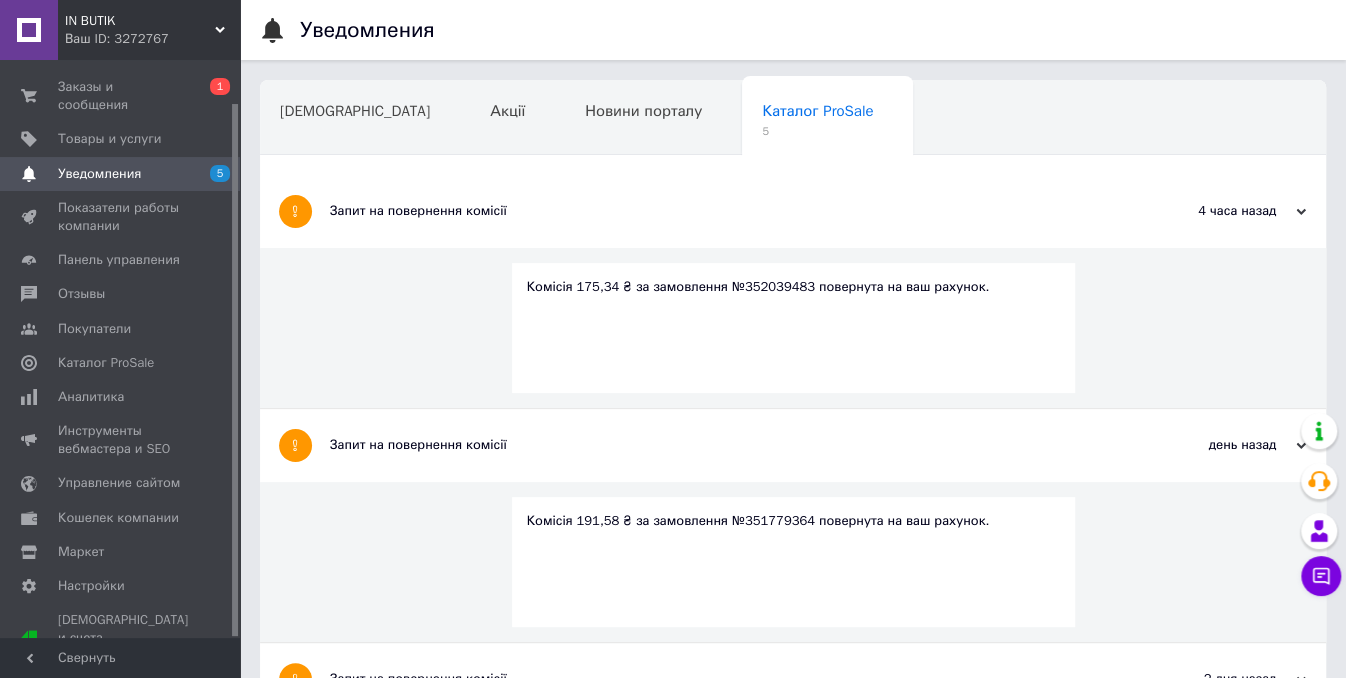click on "IN BUTIK" at bounding box center [140, 21] 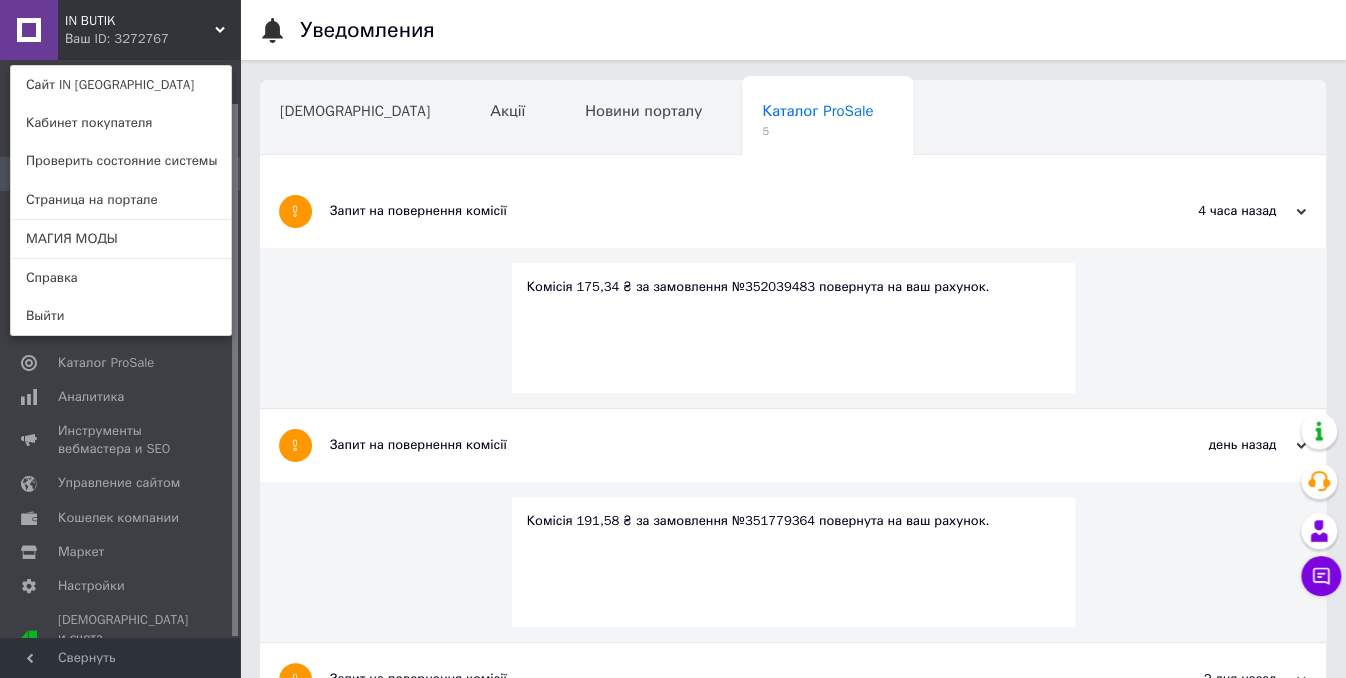click on "МАГИЯ МОДЫ" at bounding box center [121, 239] 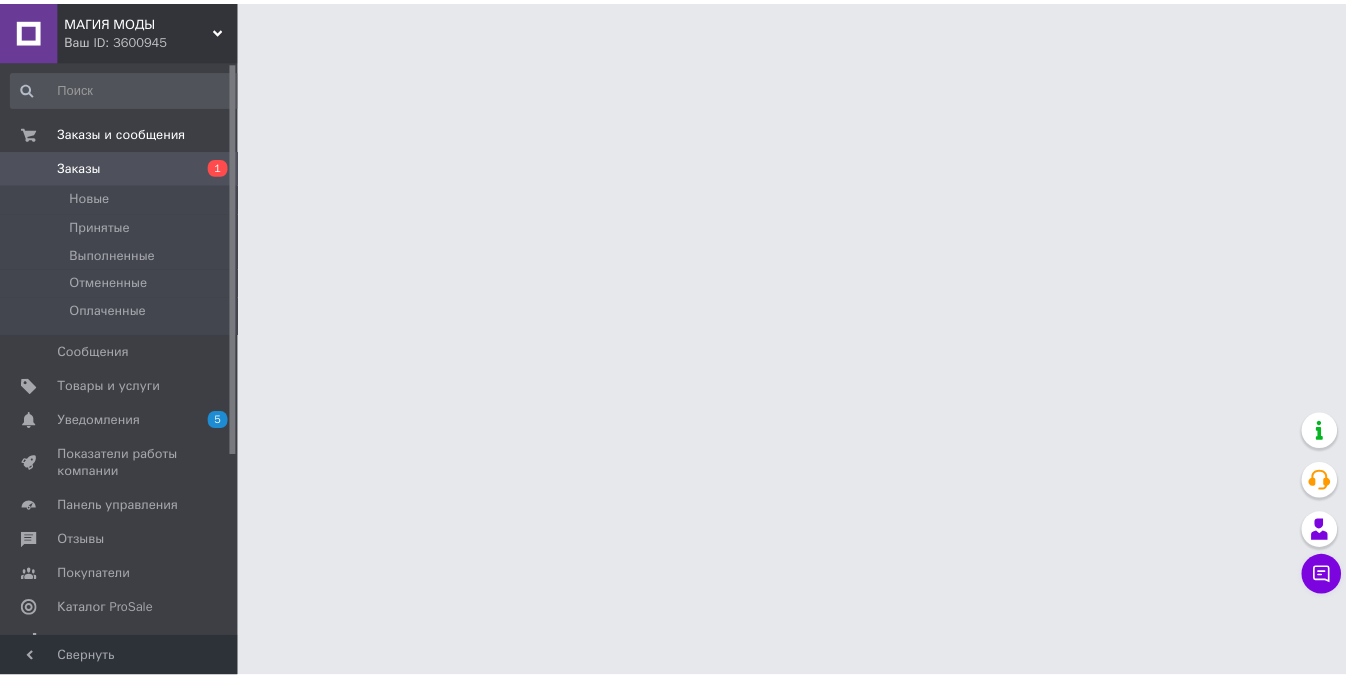 scroll, scrollTop: 0, scrollLeft: 0, axis: both 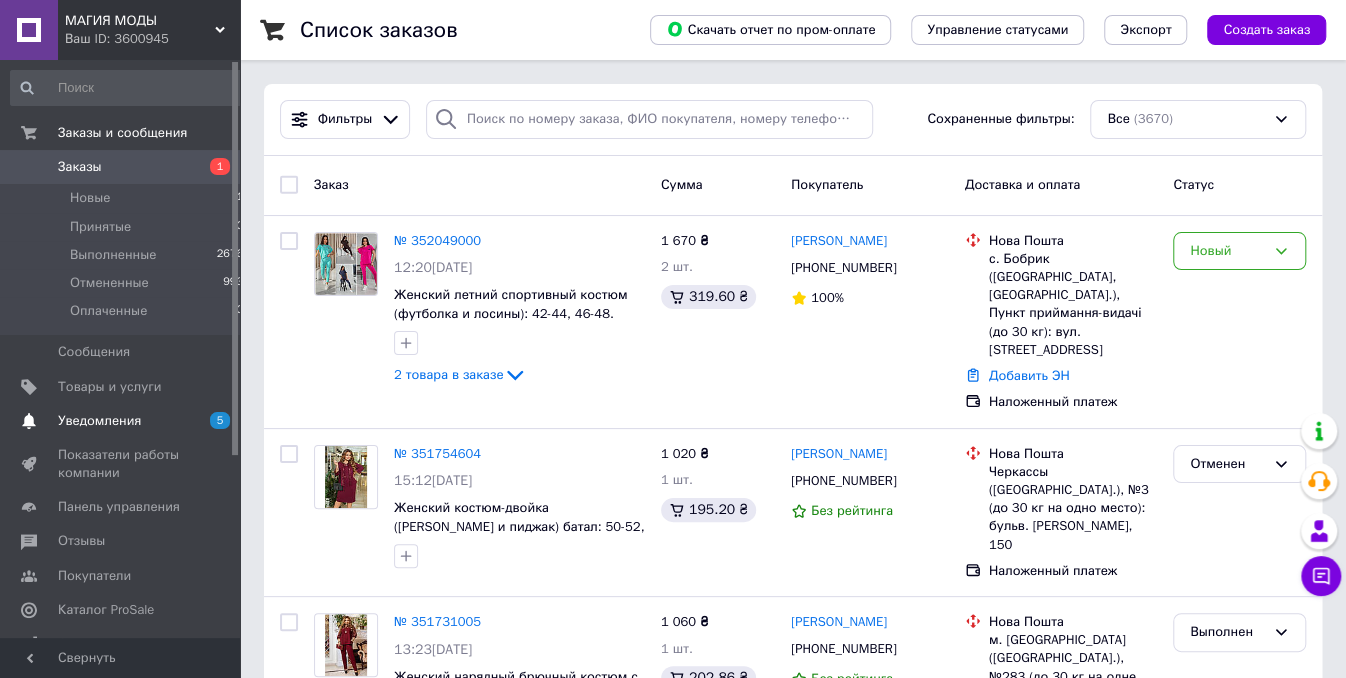 click on "Уведомления 5 0" at bounding box center [127, 421] 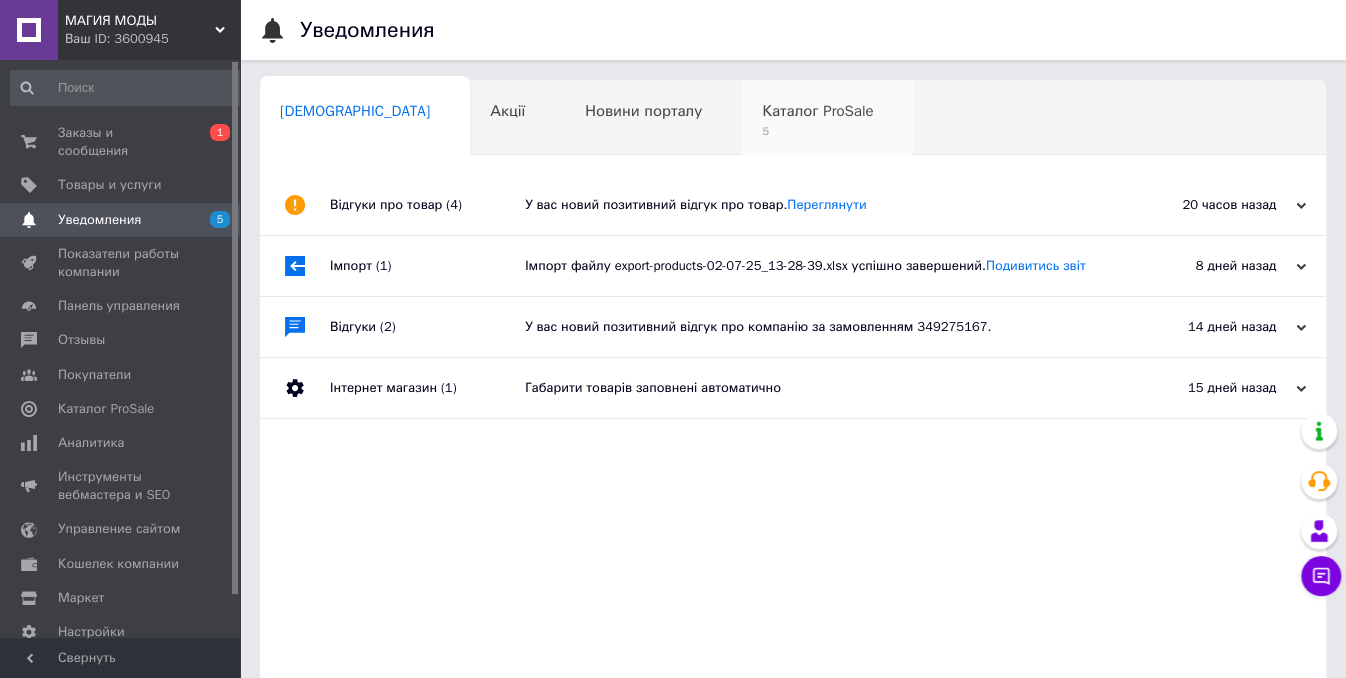 click on "5" at bounding box center (817, 131) 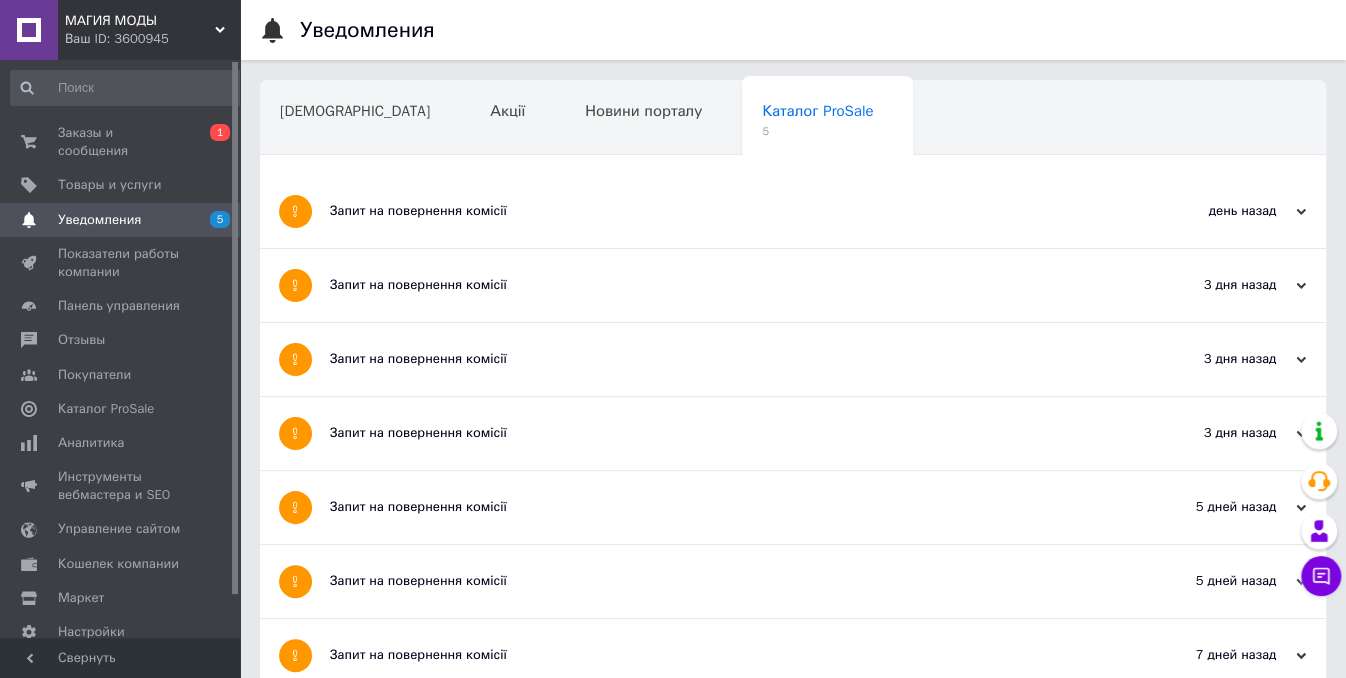drag, startPoint x: 733, startPoint y: 506, endPoint x: 770, endPoint y: 422, distance: 91.787796 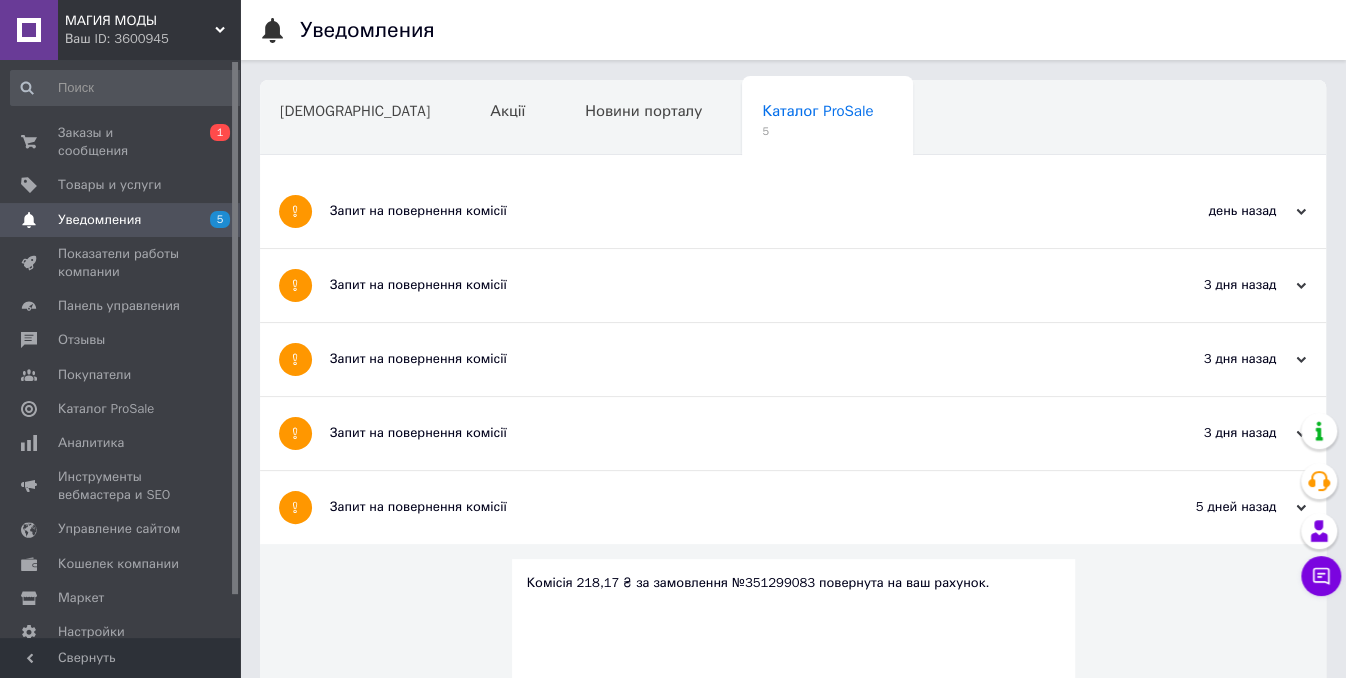 drag, startPoint x: 770, startPoint y: 422, endPoint x: 780, endPoint y: 389, distance: 34.48188 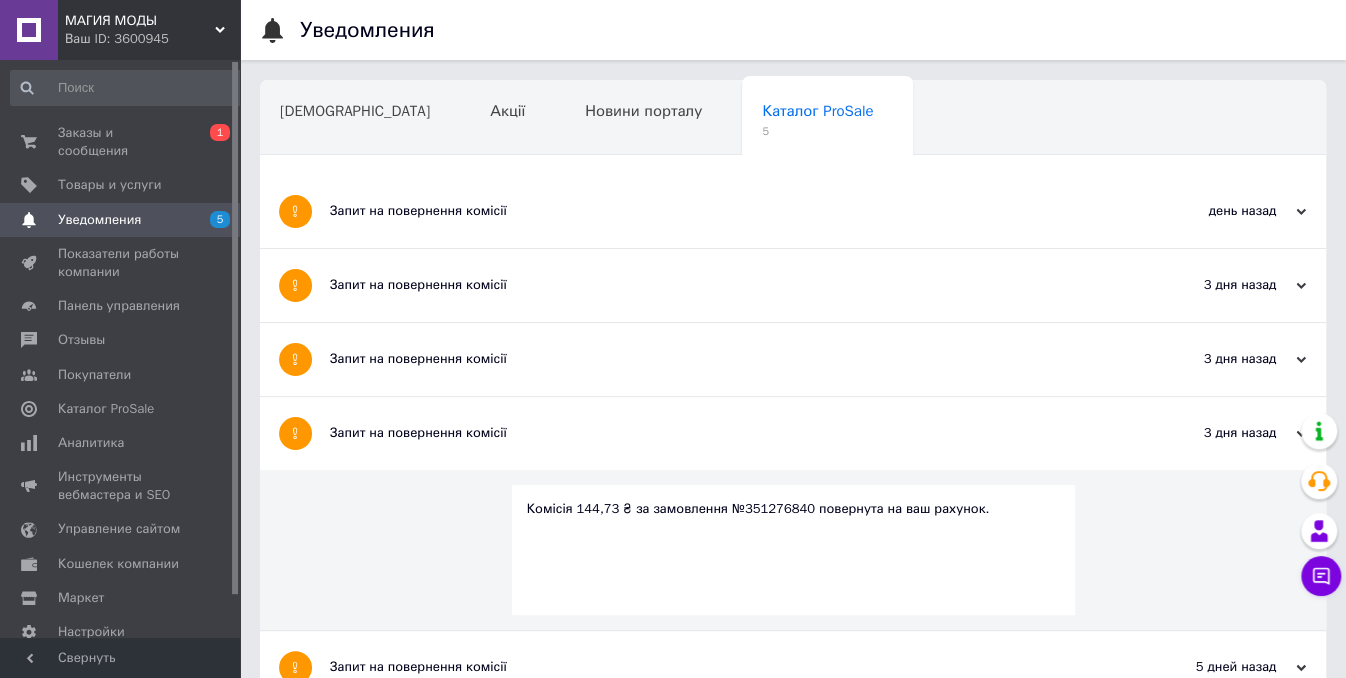 click on "Запит на повернення комісії" at bounding box center (718, 359) 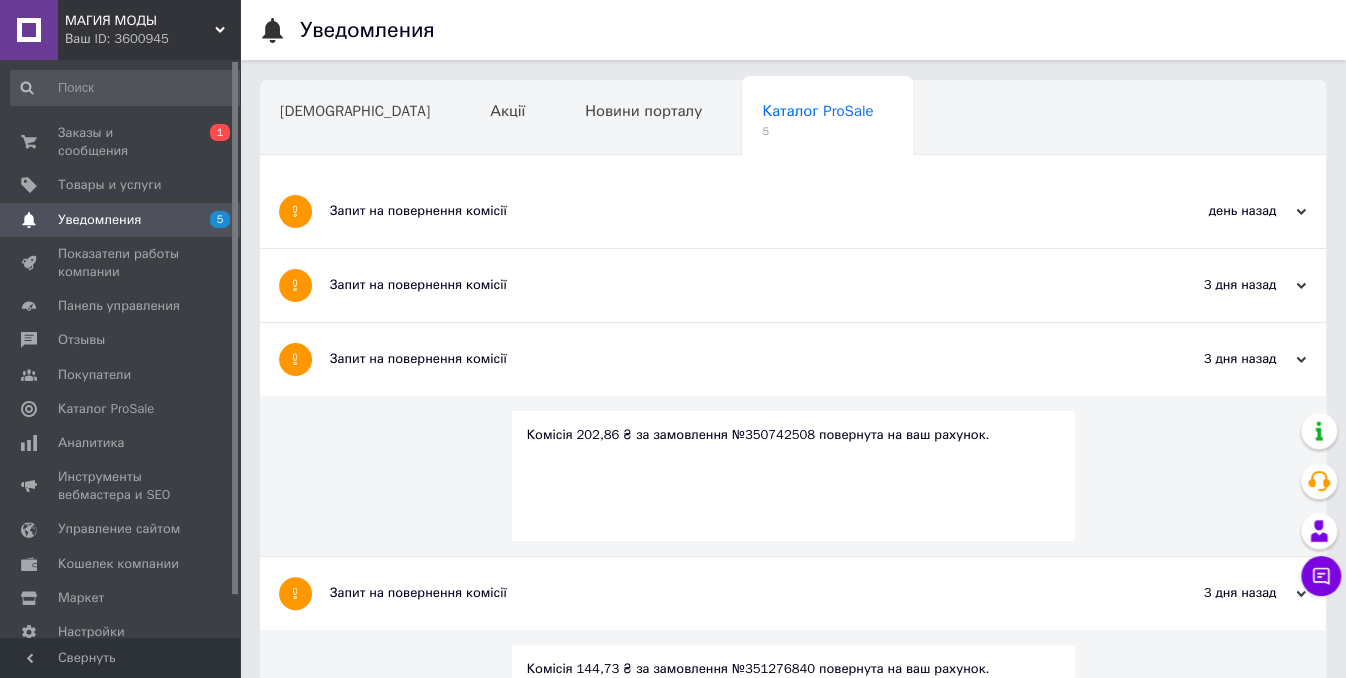 drag, startPoint x: 770, startPoint y: 274, endPoint x: 771, endPoint y: 264, distance: 10.049875 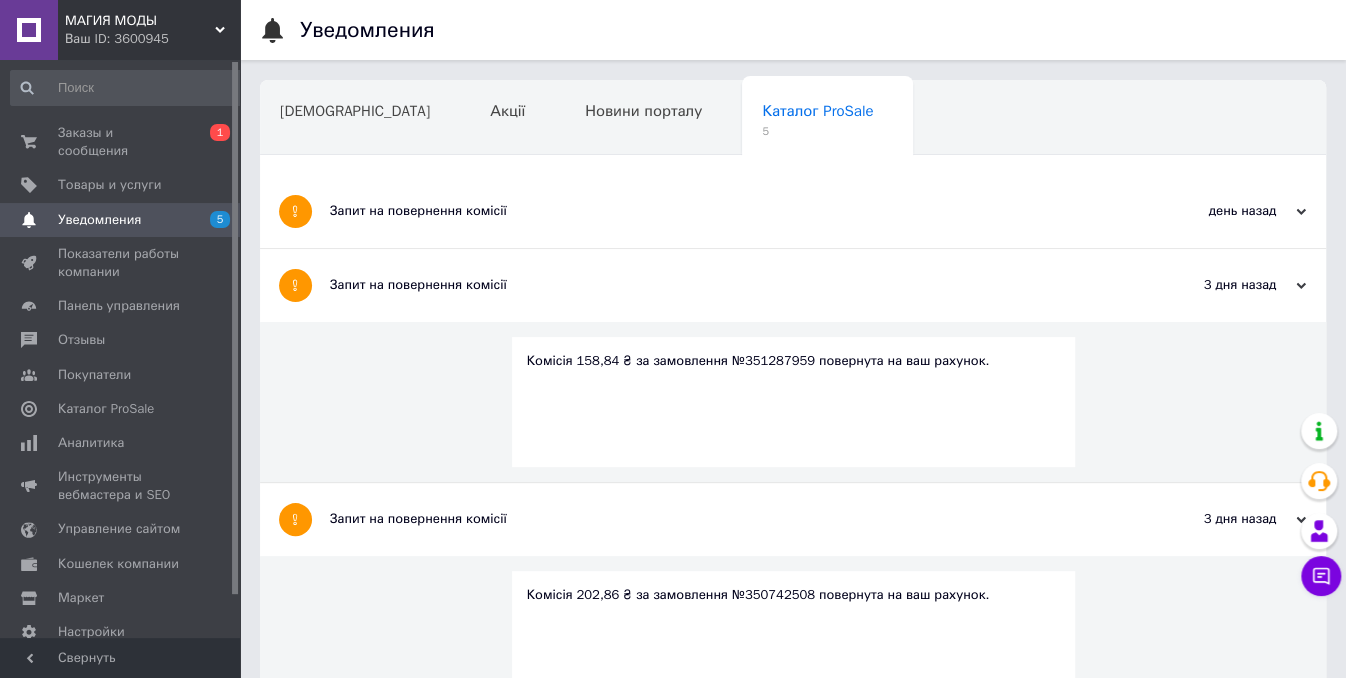 click on "Запит на повернення комісії" at bounding box center [718, 211] 